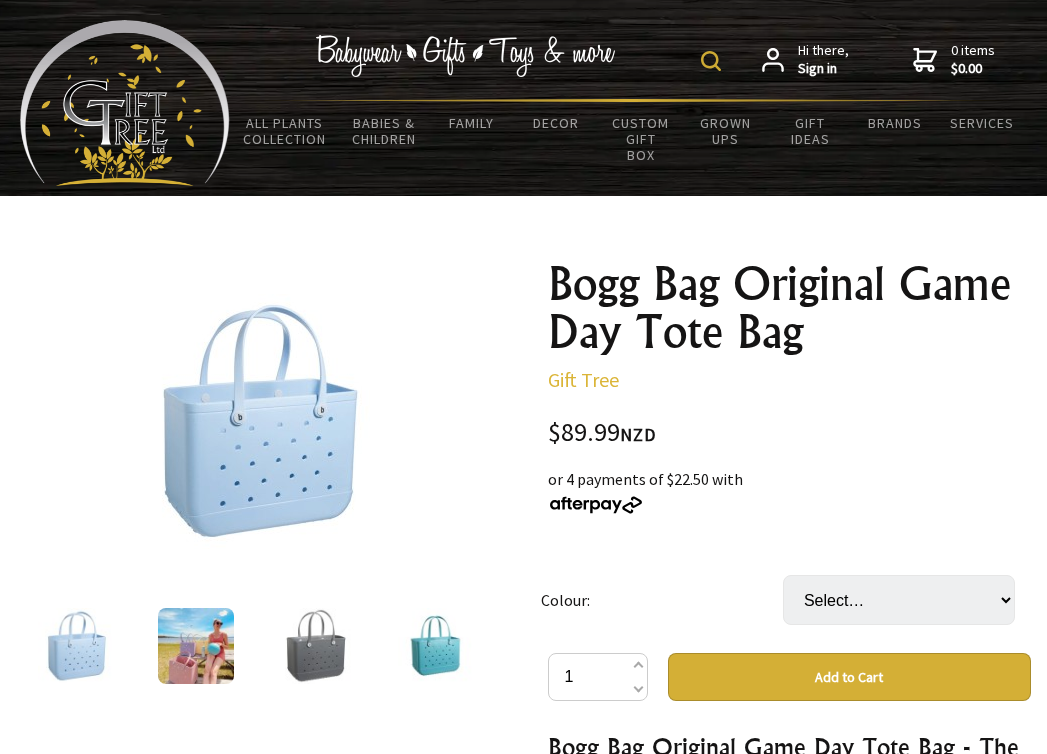 scroll, scrollTop: 0, scrollLeft: 0, axis: both 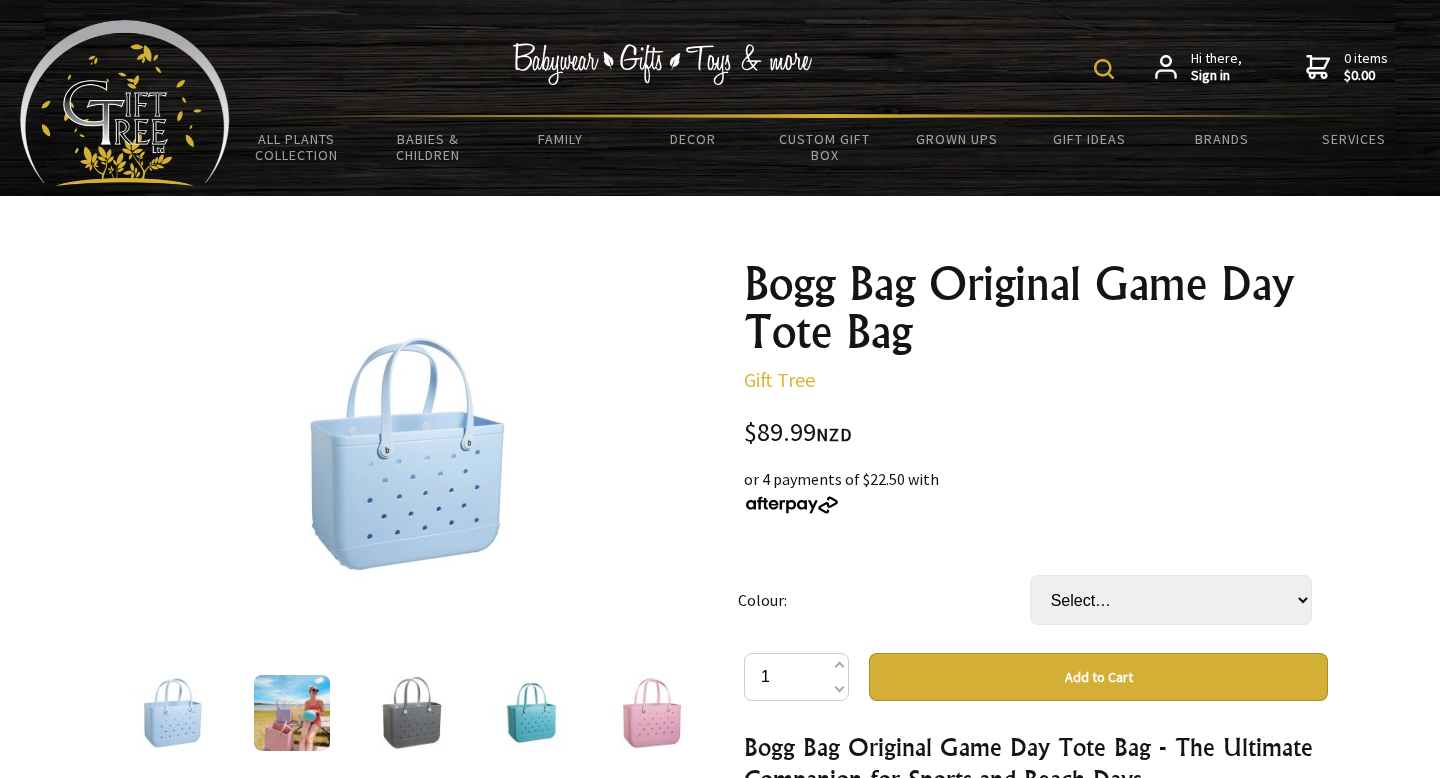 click on "or 4 payments of $22.50 with" at bounding box center [1036, 491] 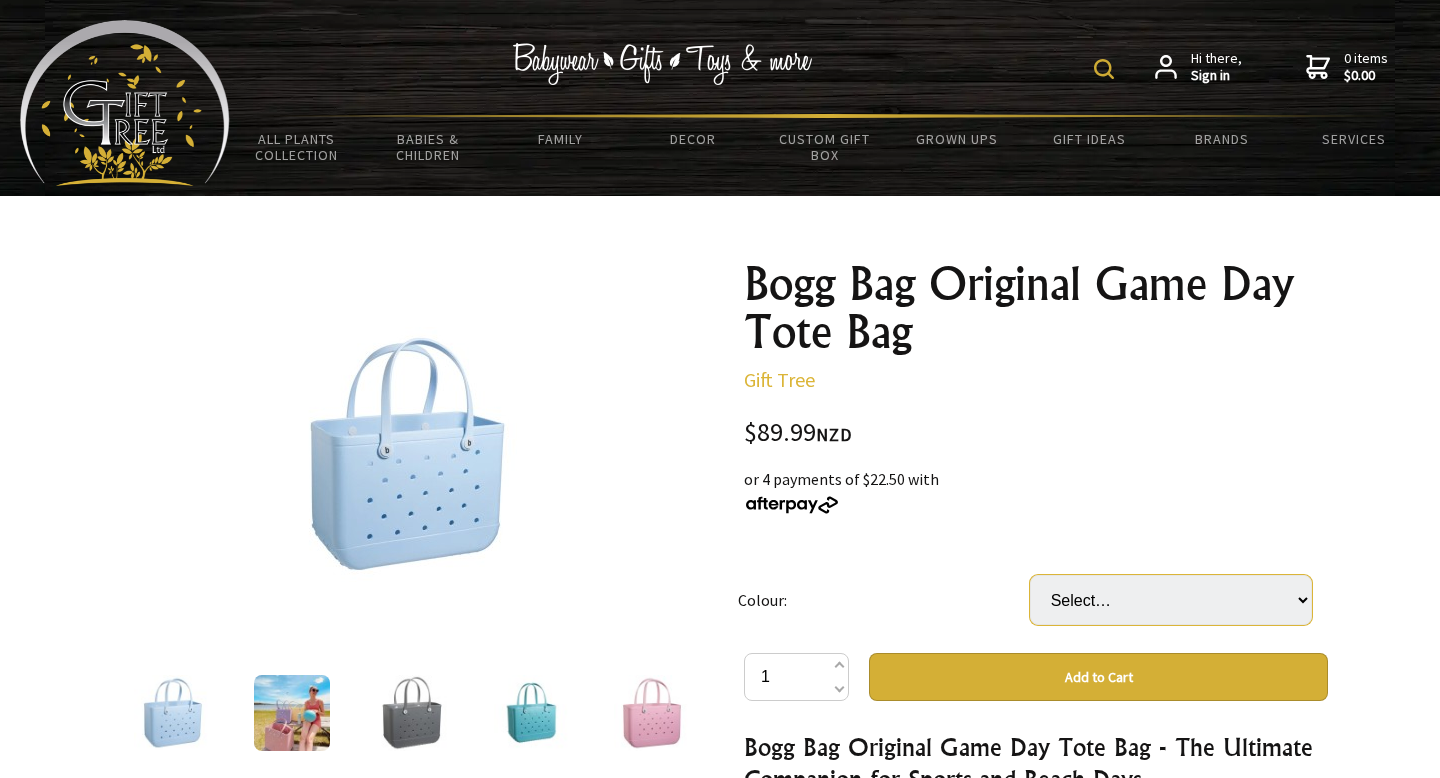 click on "Select…
BLue
Light gray
Rose red
Red
Khaki
Yellow
Pink
Lake green
Brown
Purple
Gray
Black
Light green
Sky blue
Navy blue
Green
Orange" at bounding box center [1171, 600] 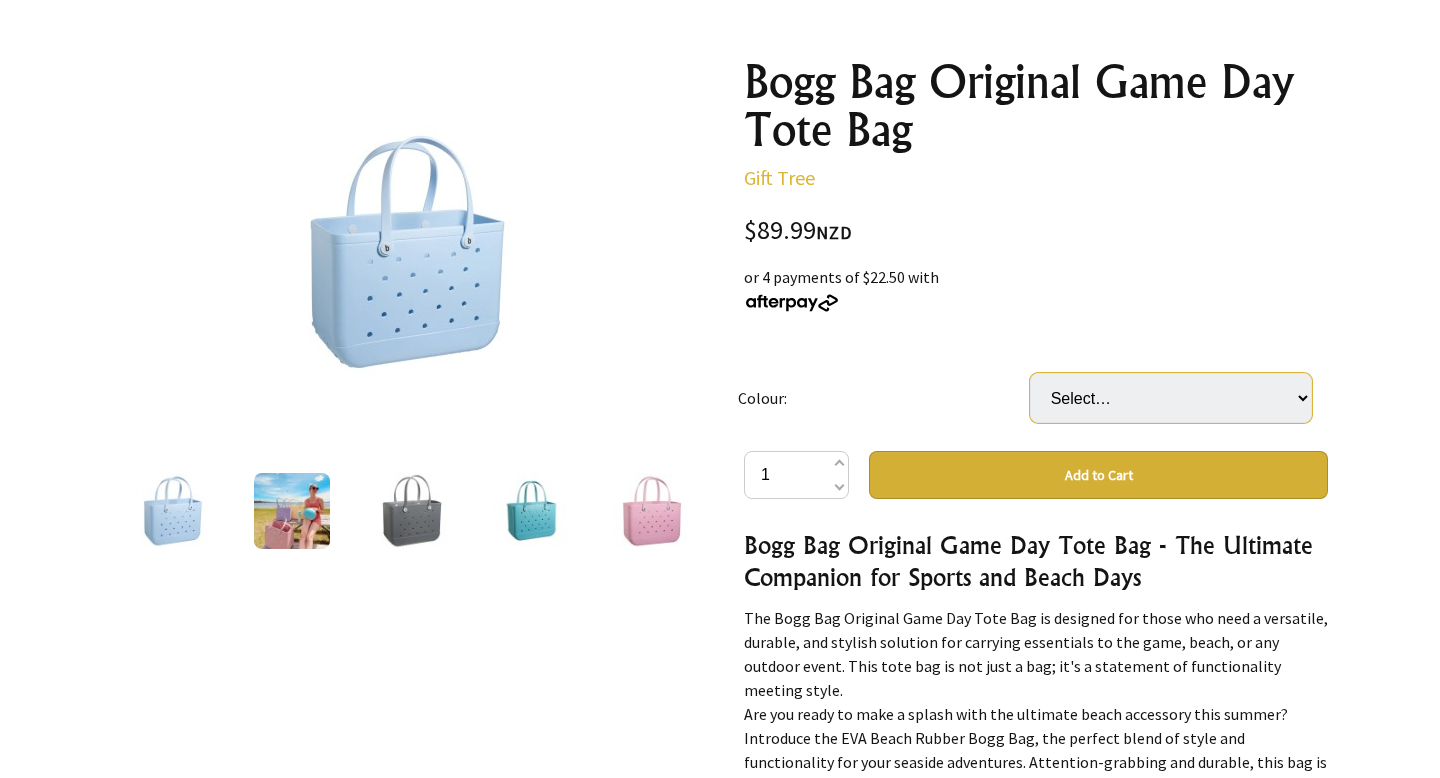 scroll, scrollTop: 299, scrollLeft: 0, axis: vertical 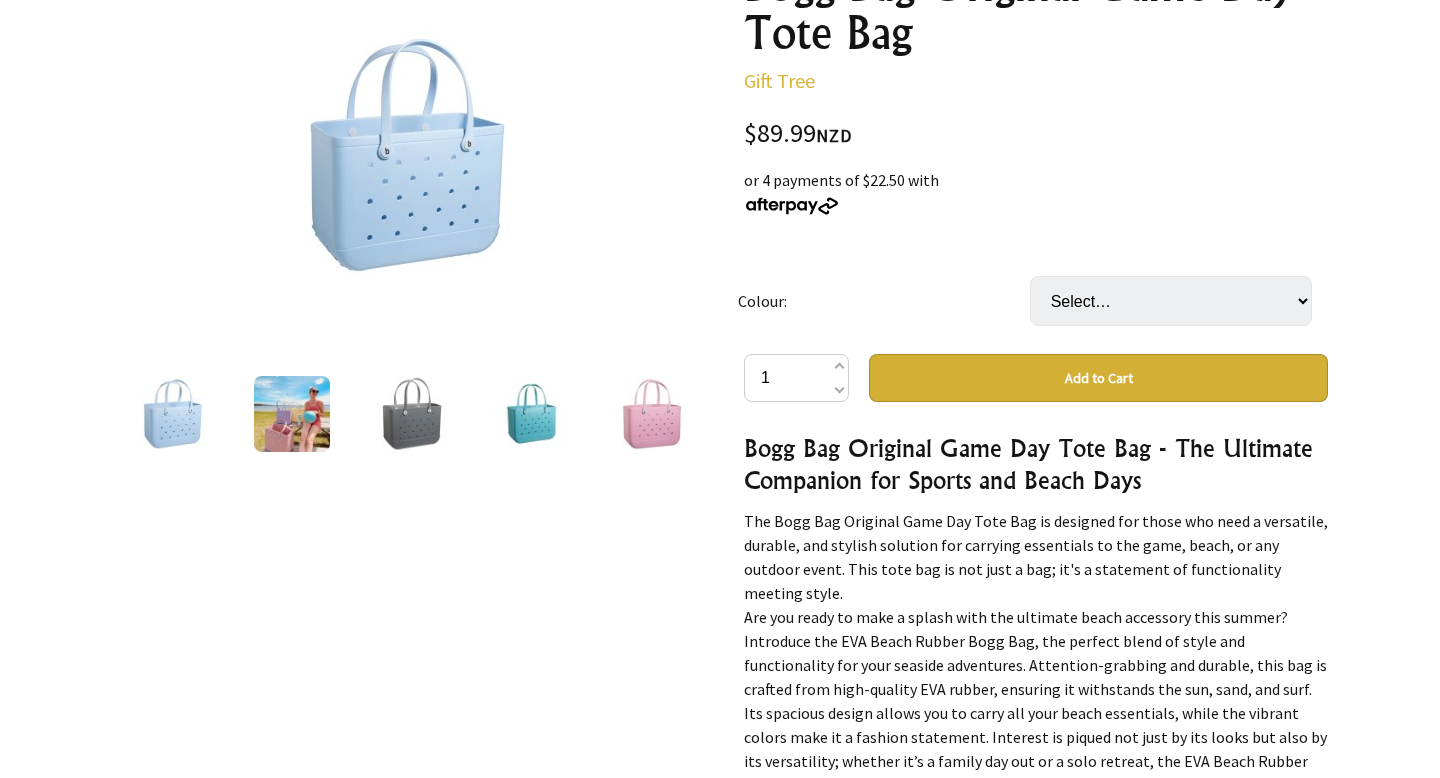click at bounding box center (292, 414) 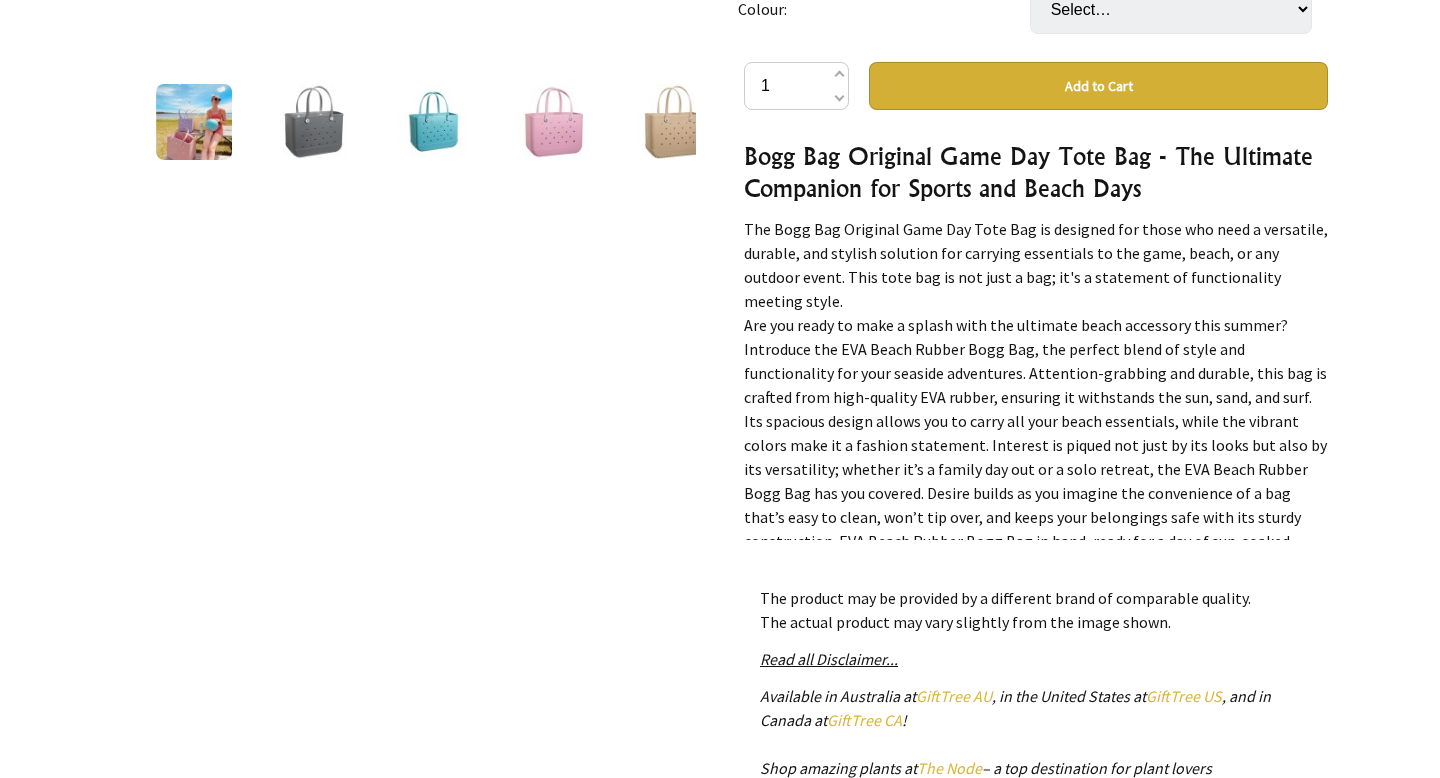scroll, scrollTop: 598, scrollLeft: 0, axis: vertical 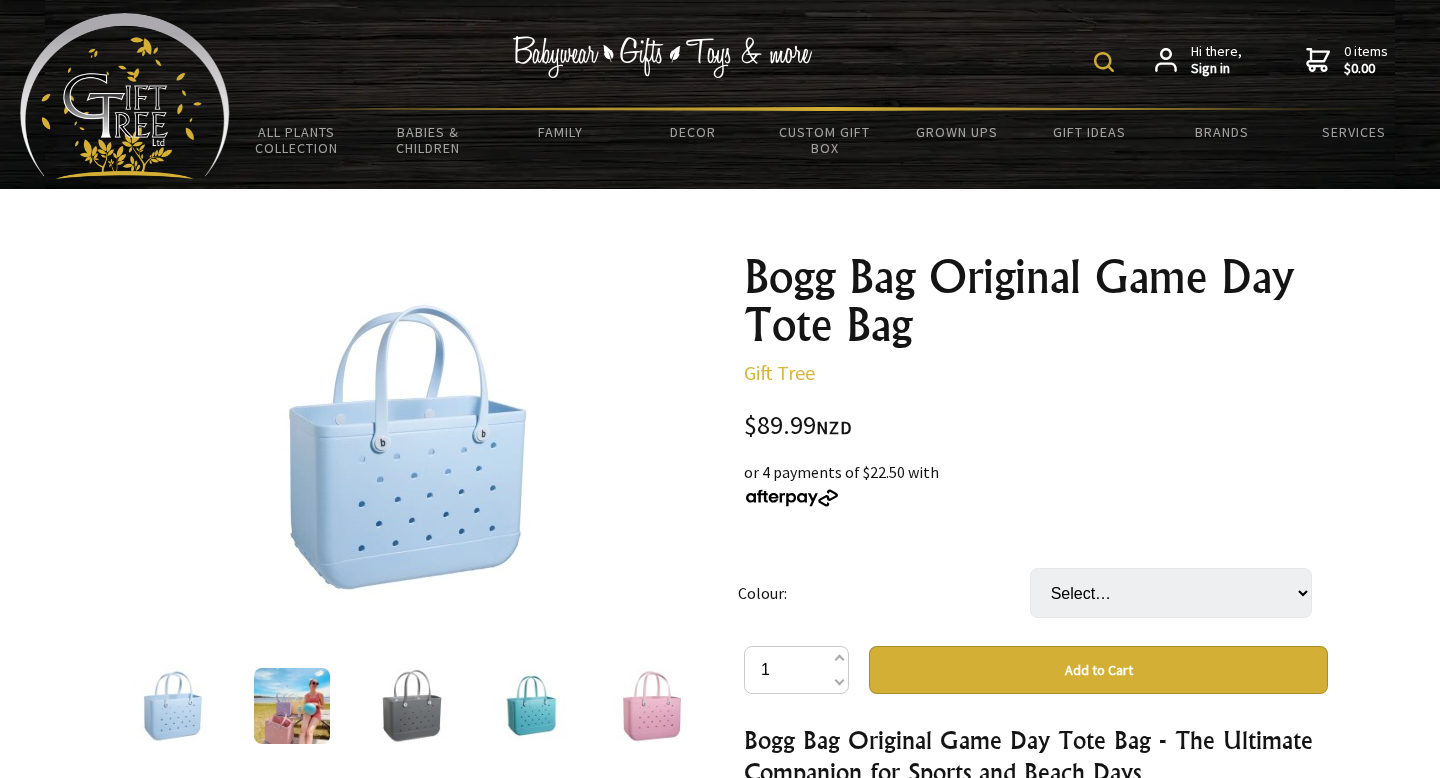 click at bounding box center (1104, 62) 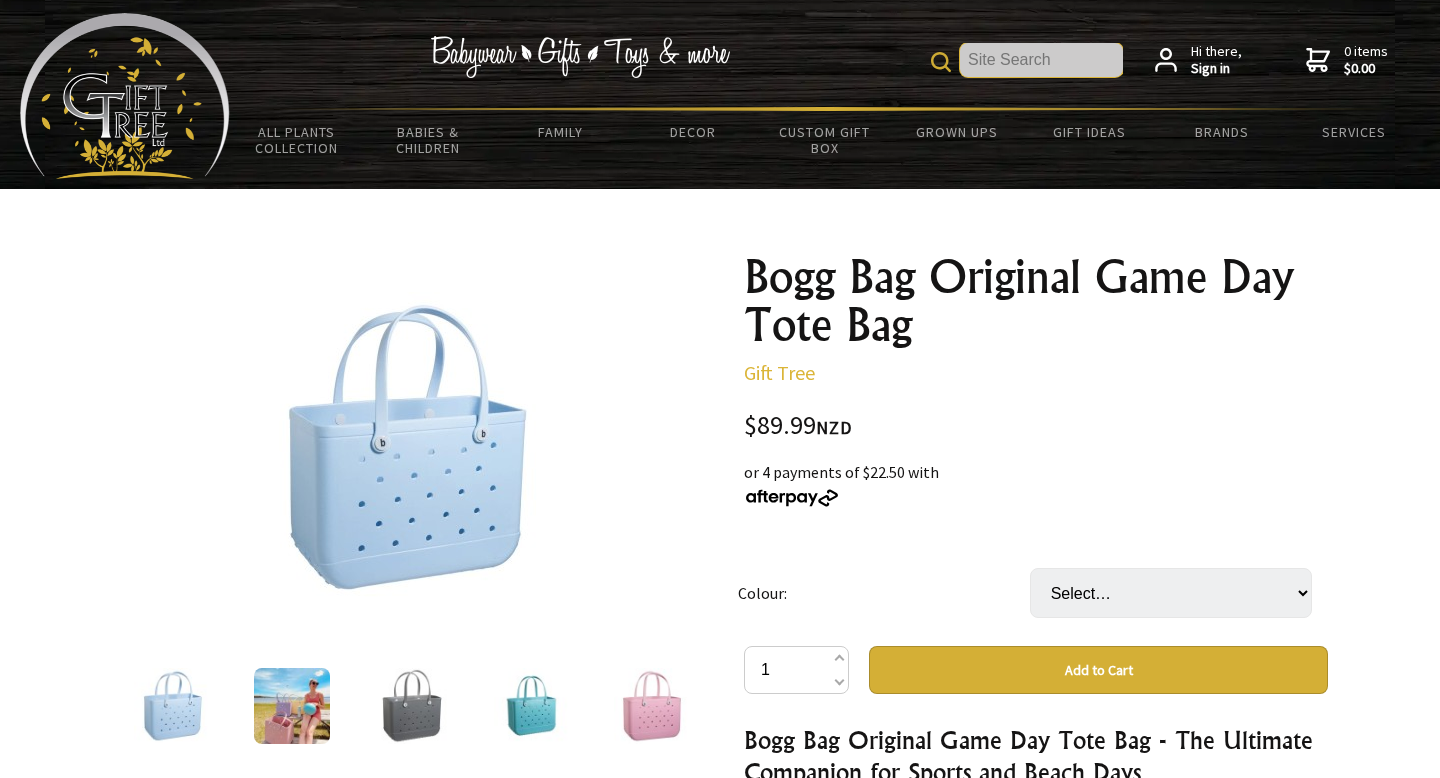 scroll, scrollTop: 0, scrollLeft: 0, axis: both 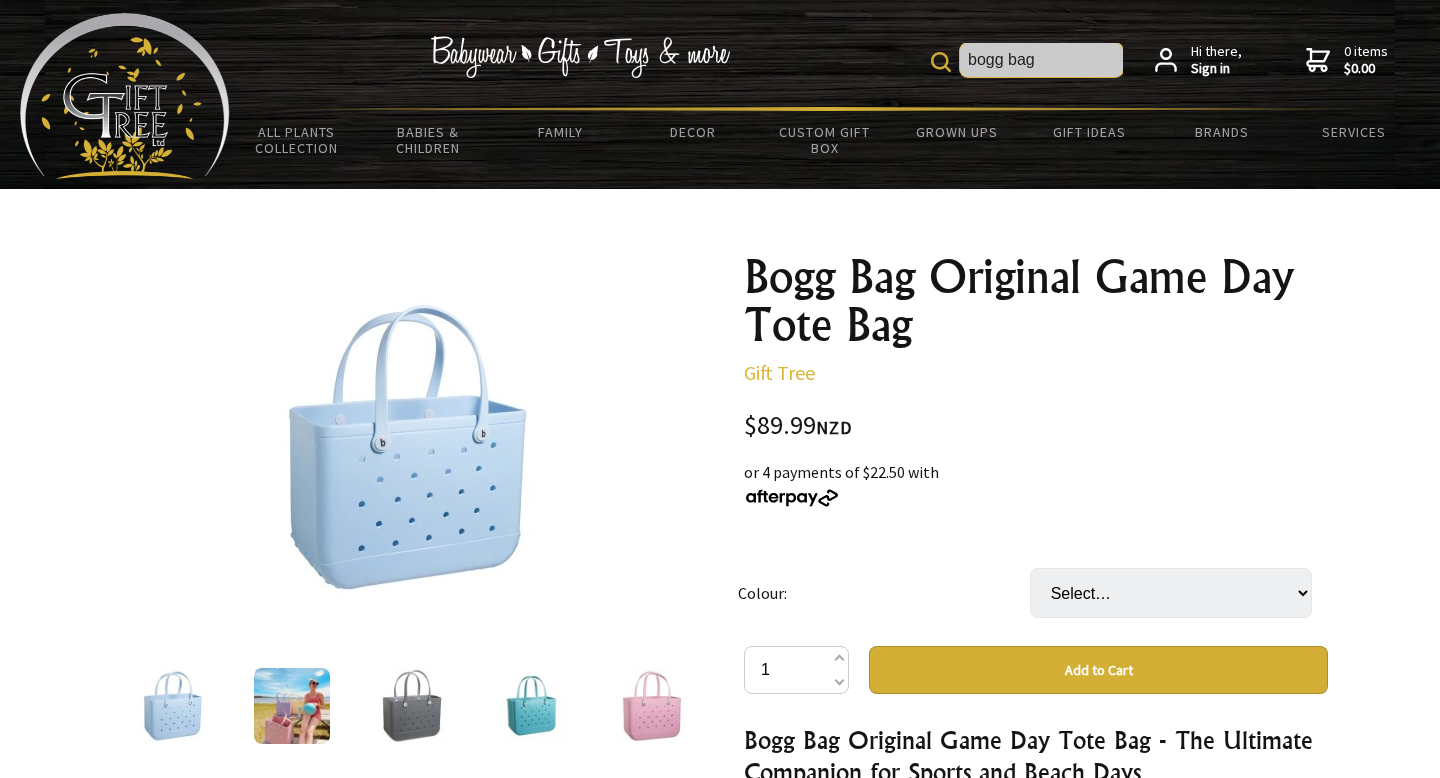 type on "bogg bag" 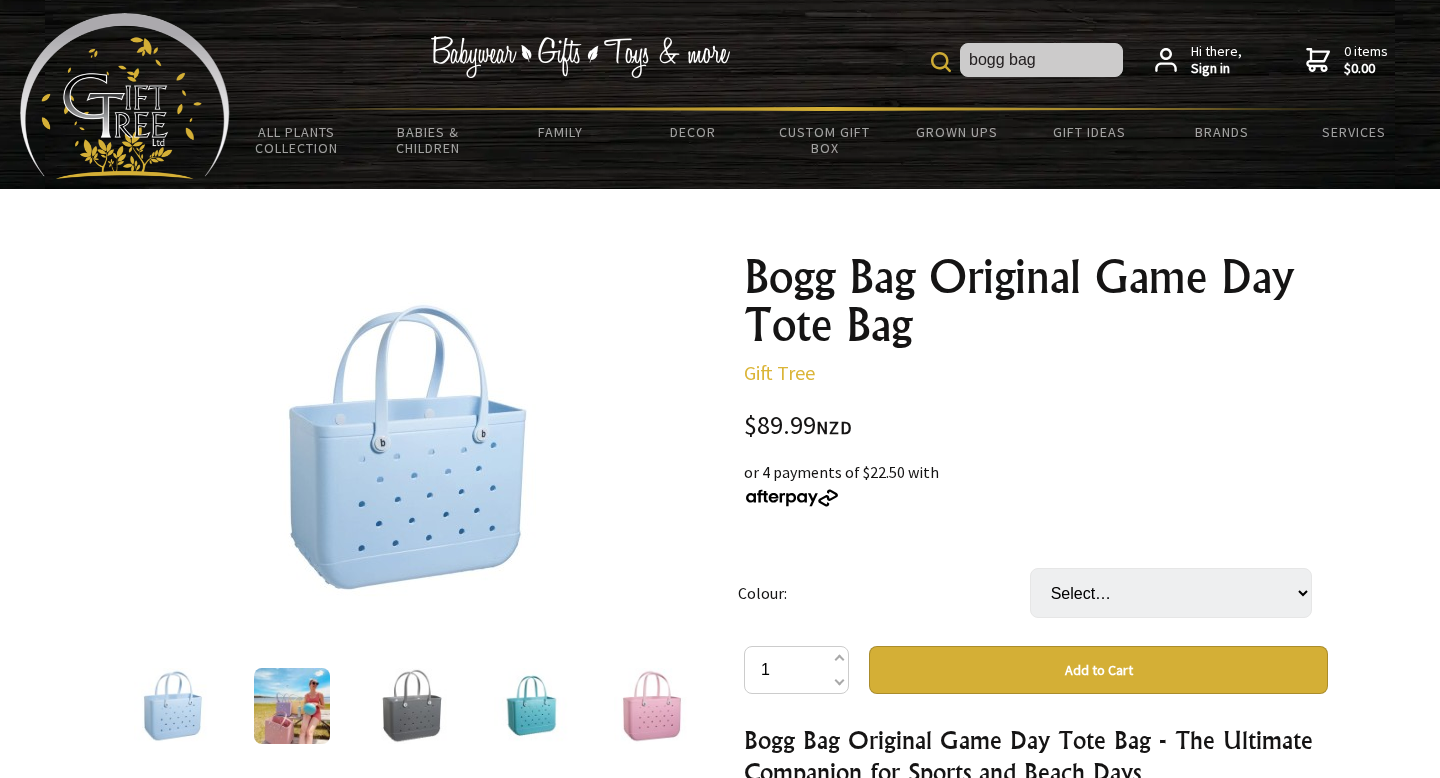 click at bounding box center (941, 62) 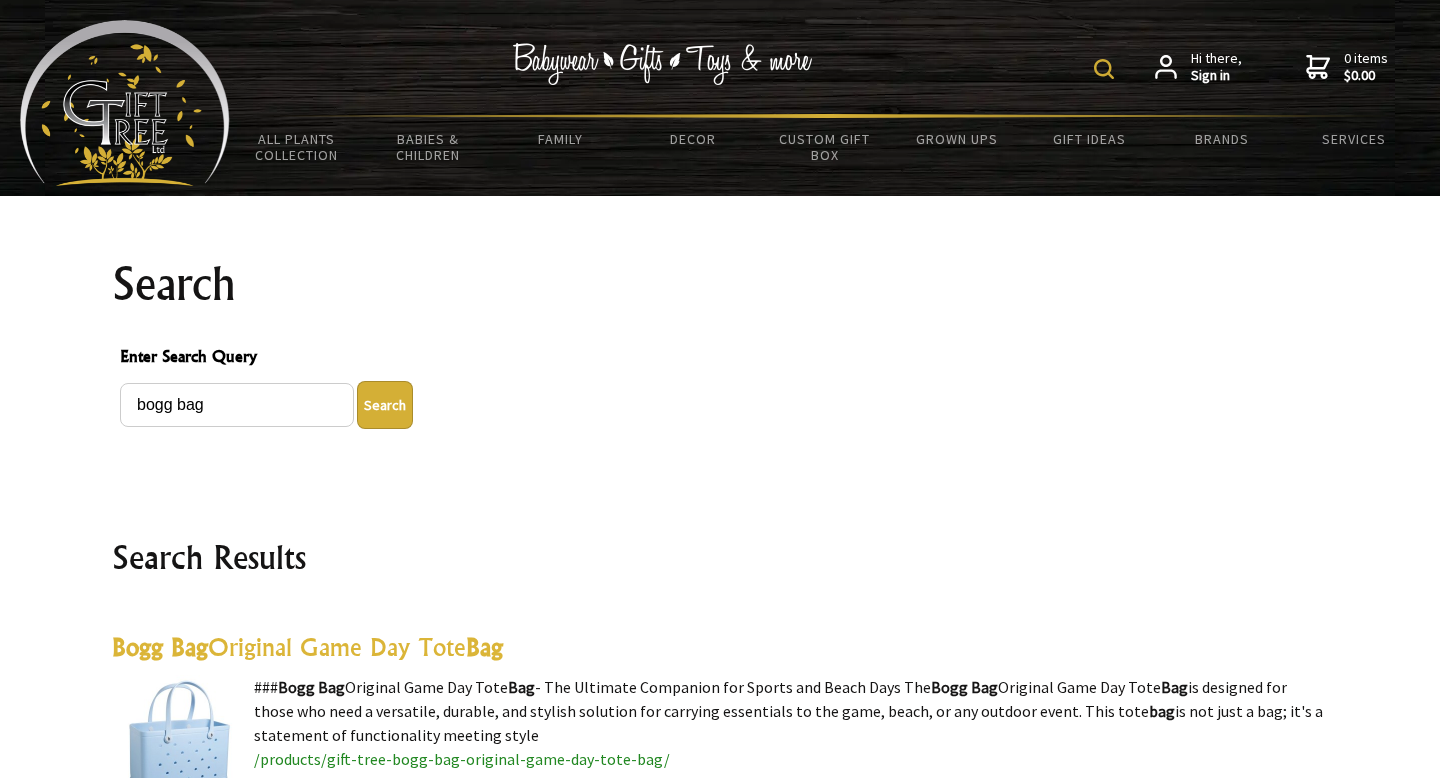 scroll, scrollTop: 485, scrollLeft: 0, axis: vertical 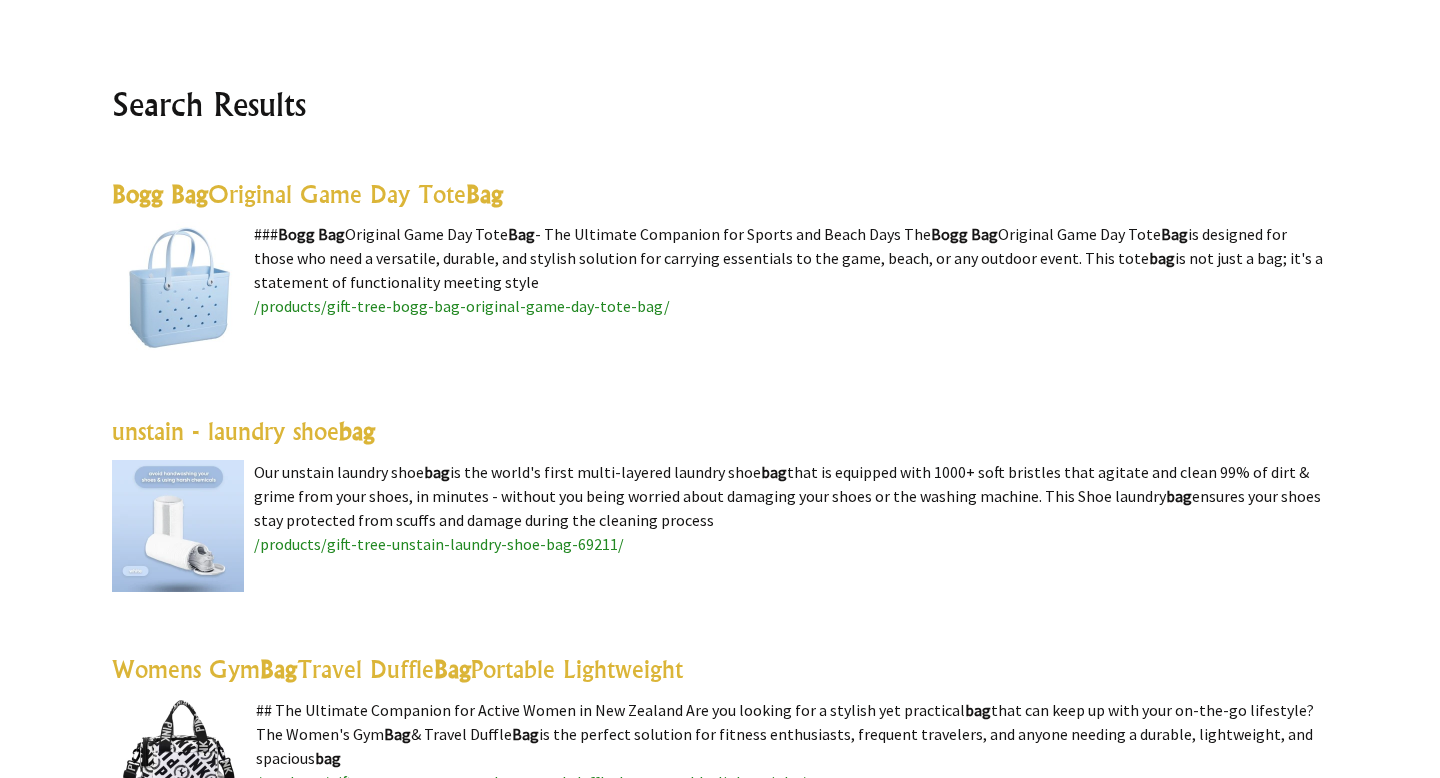click on "Bogg Bag  Original Game Day Tote  Bag" at bounding box center [307, 194] 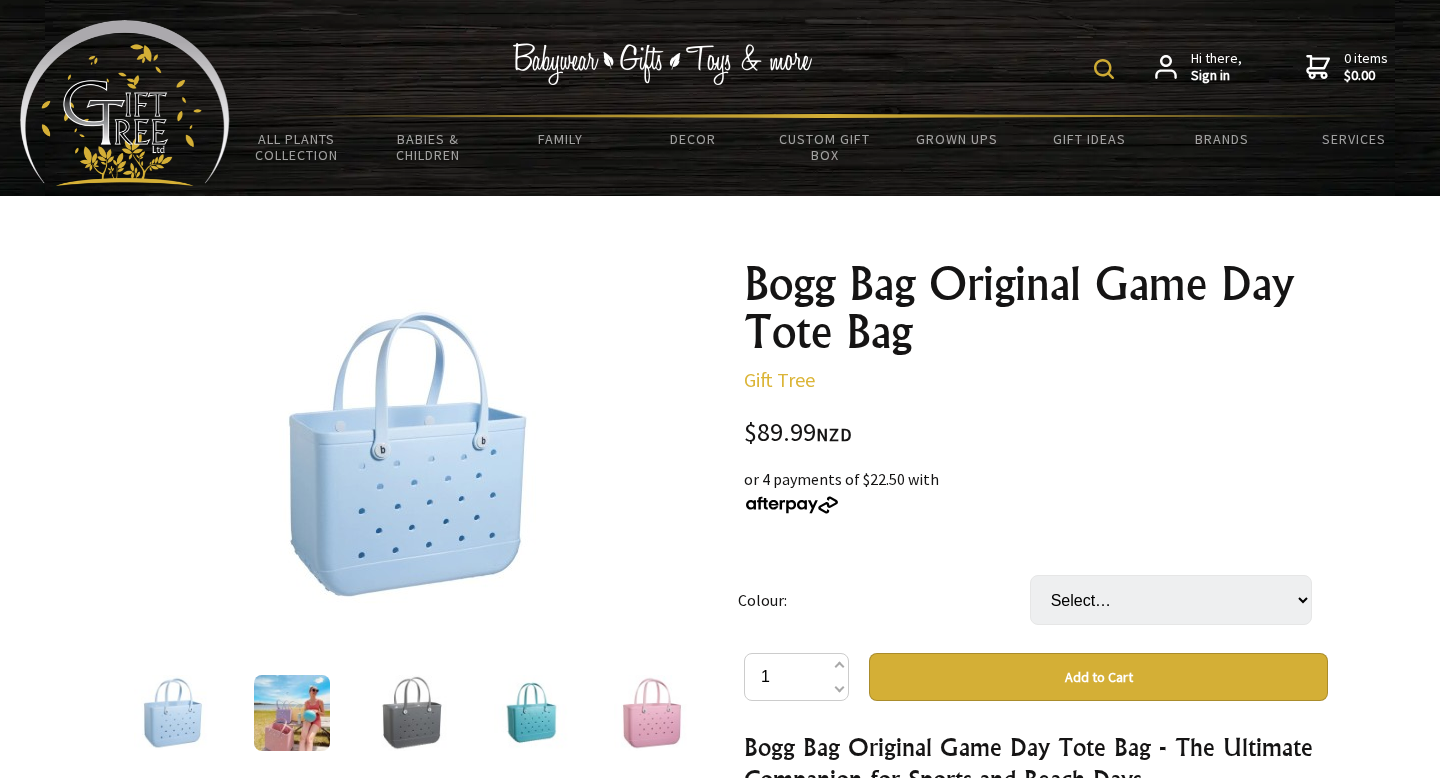 scroll, scrollTop: 163, scrollLeft: 0, axis: vertical 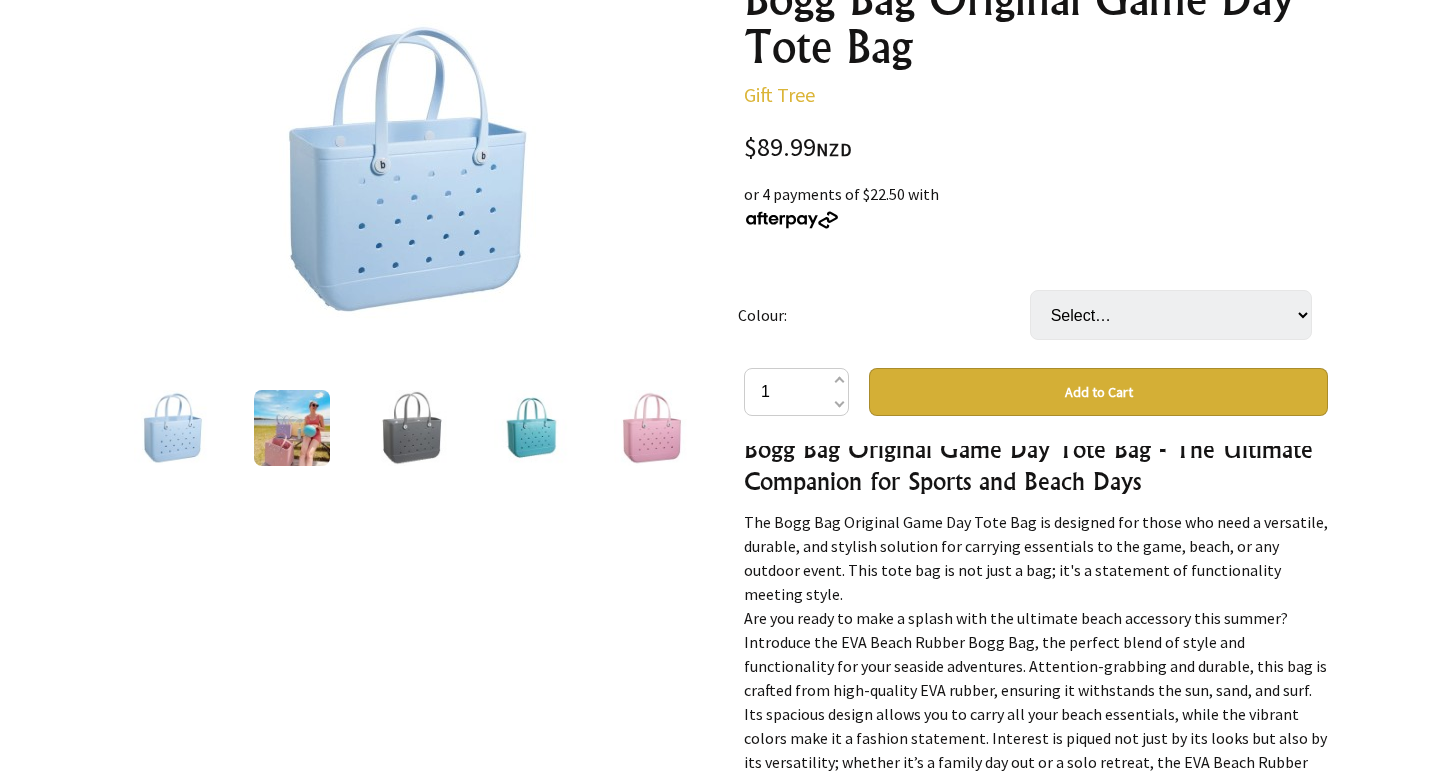 click at bounding box center [652, 428] 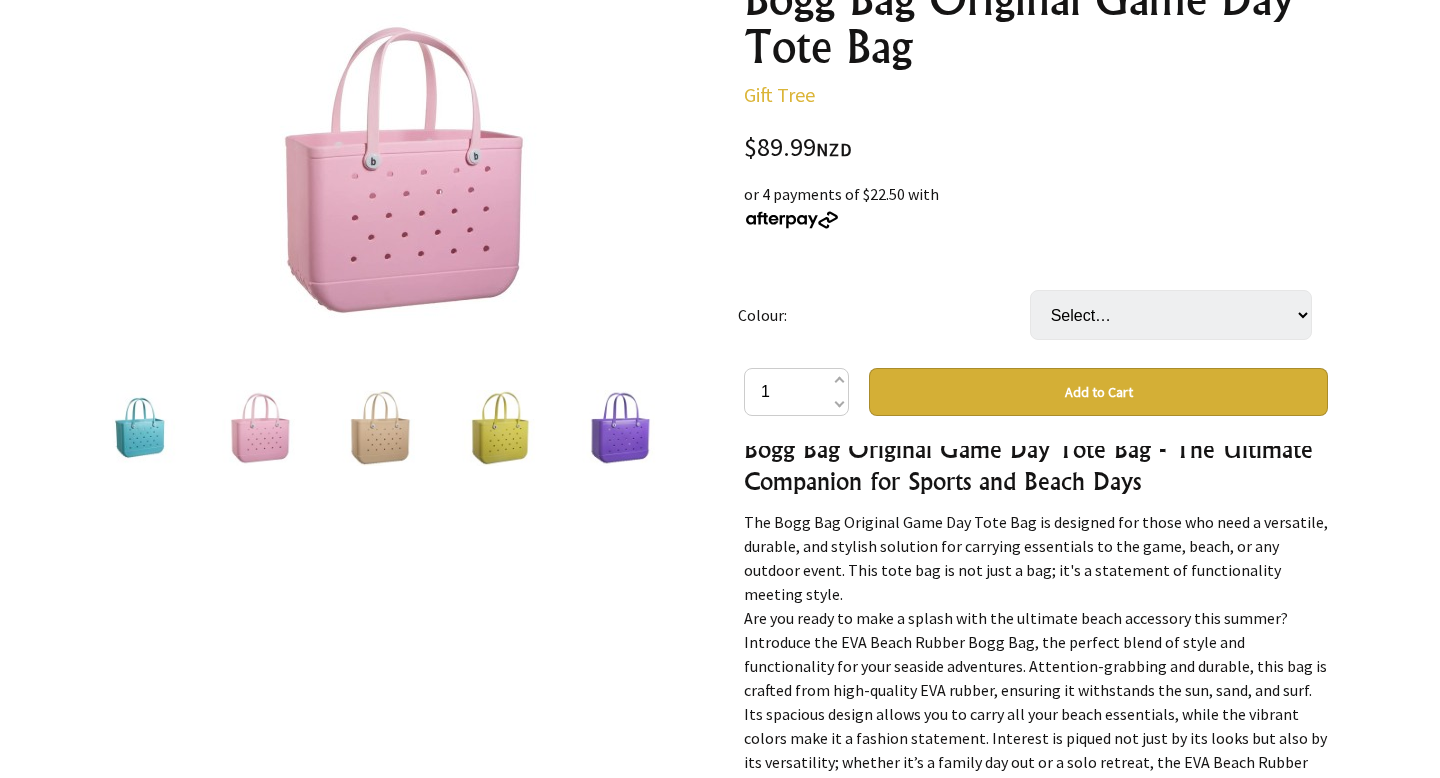 click at bounding box center [140, 428] 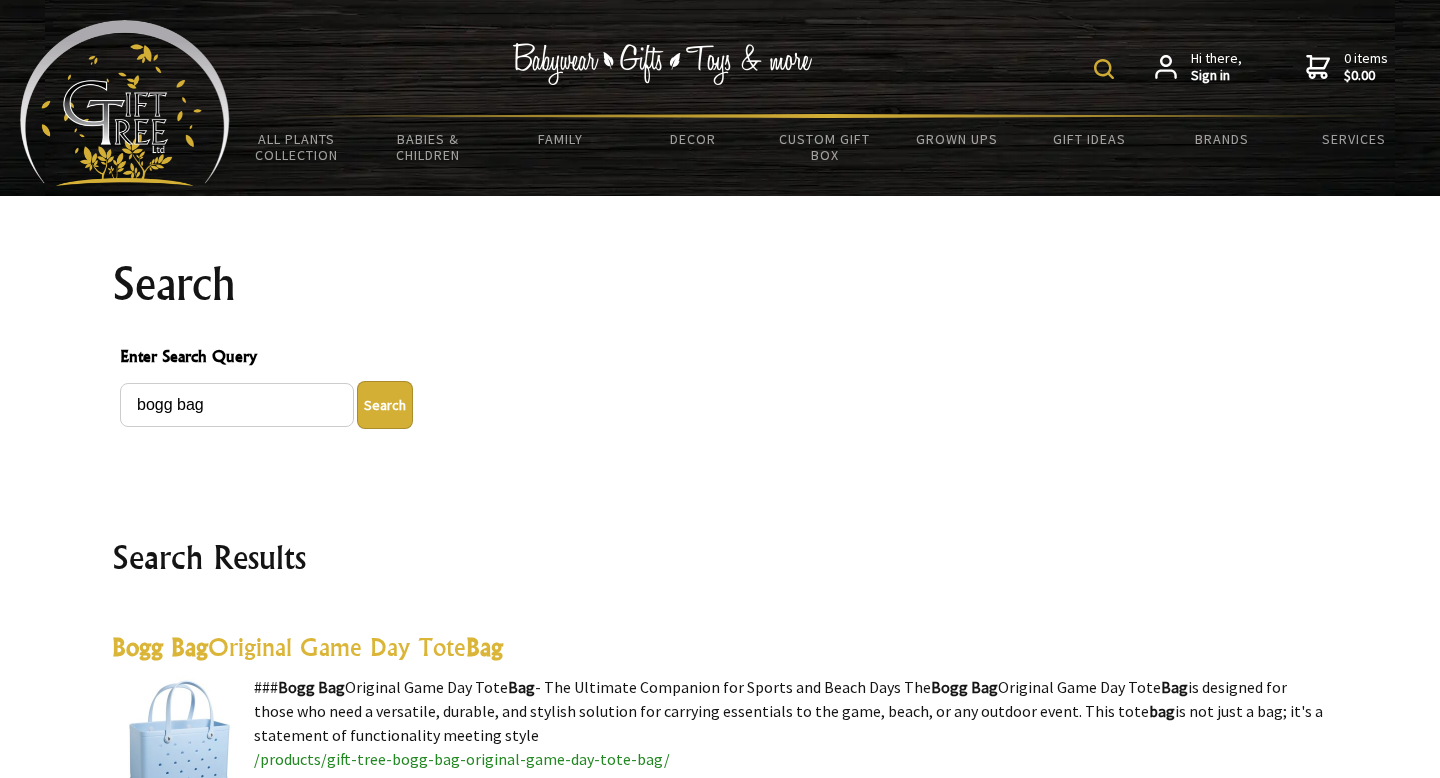 scroll, scrollTop: 453, scrollLeft: 0, axis: vertical 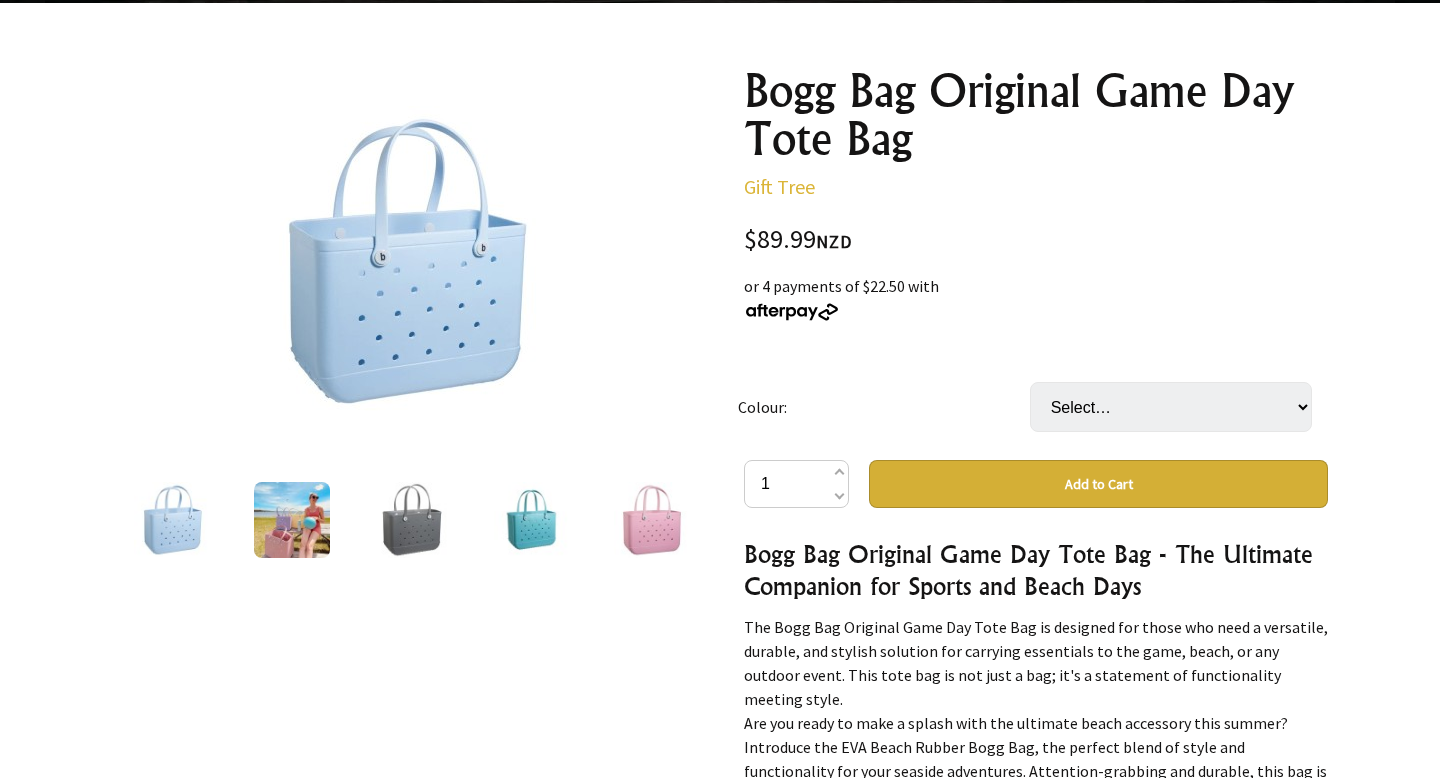 click at bounding box center [292, 520] 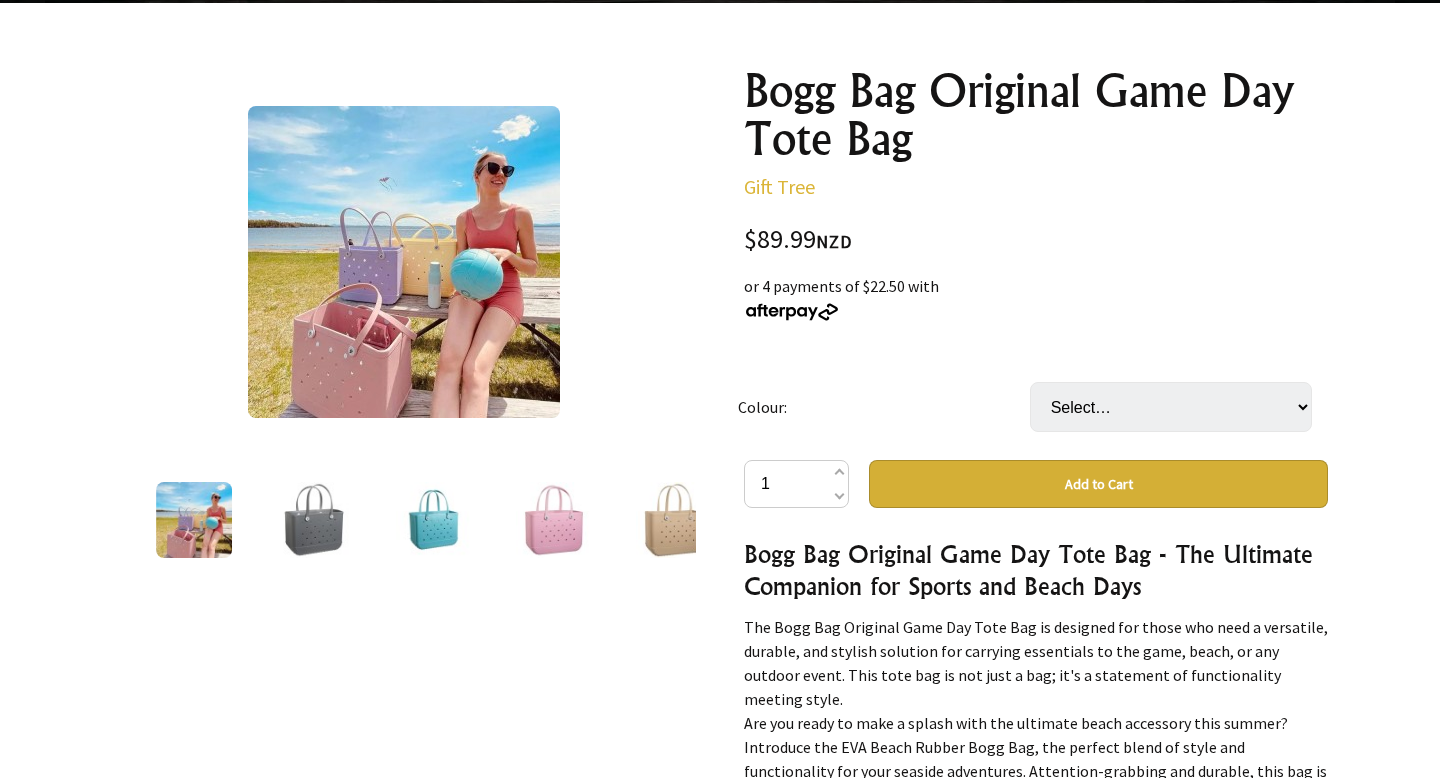 click at bounding box center (554, 520) 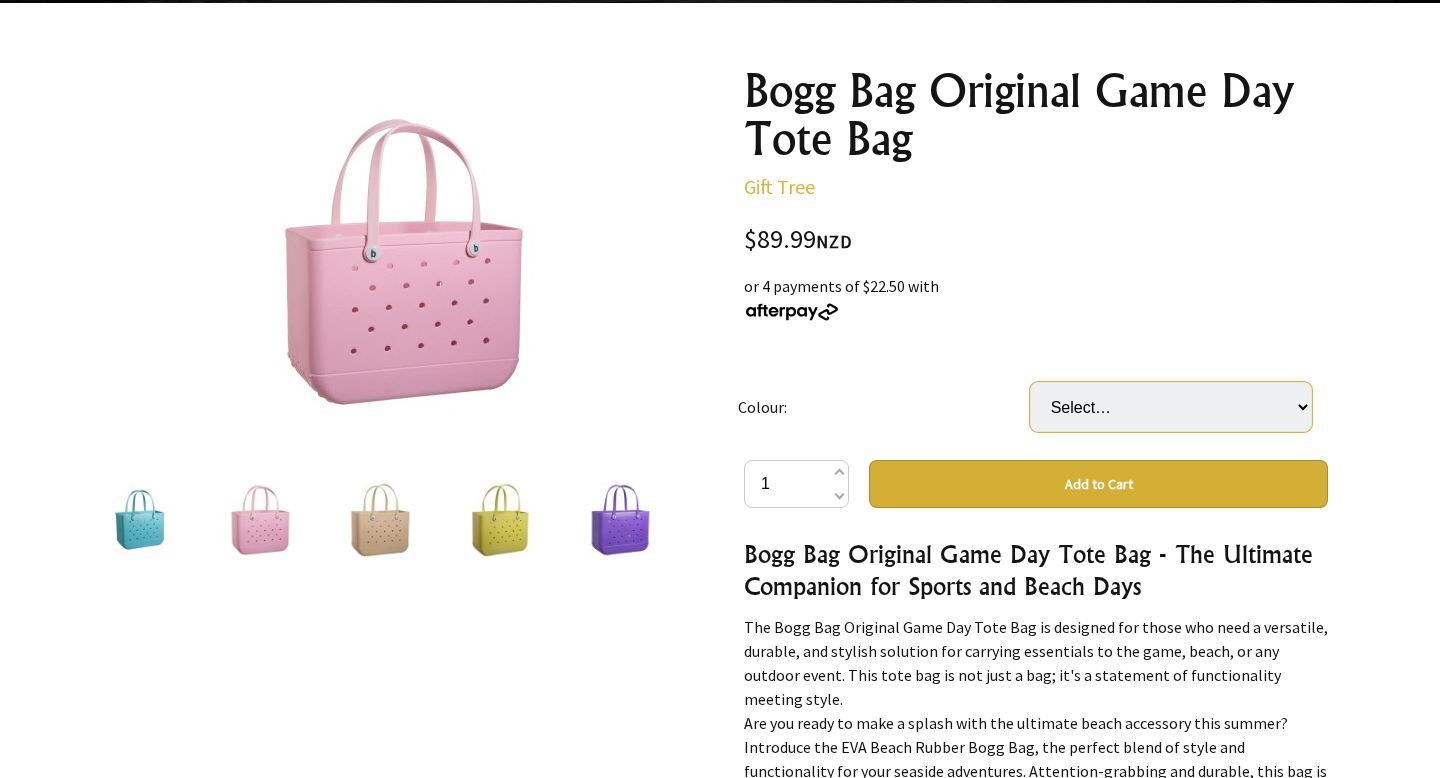 click on "Select…
BLue
Light gray
Rose red
Red
Khaki
Yellow
Pink
Lake green
Brown
Purple
Gray
Black
Light green
Sky blue
Navy blue
Green
Orange" at bounding box center [1171, 407] 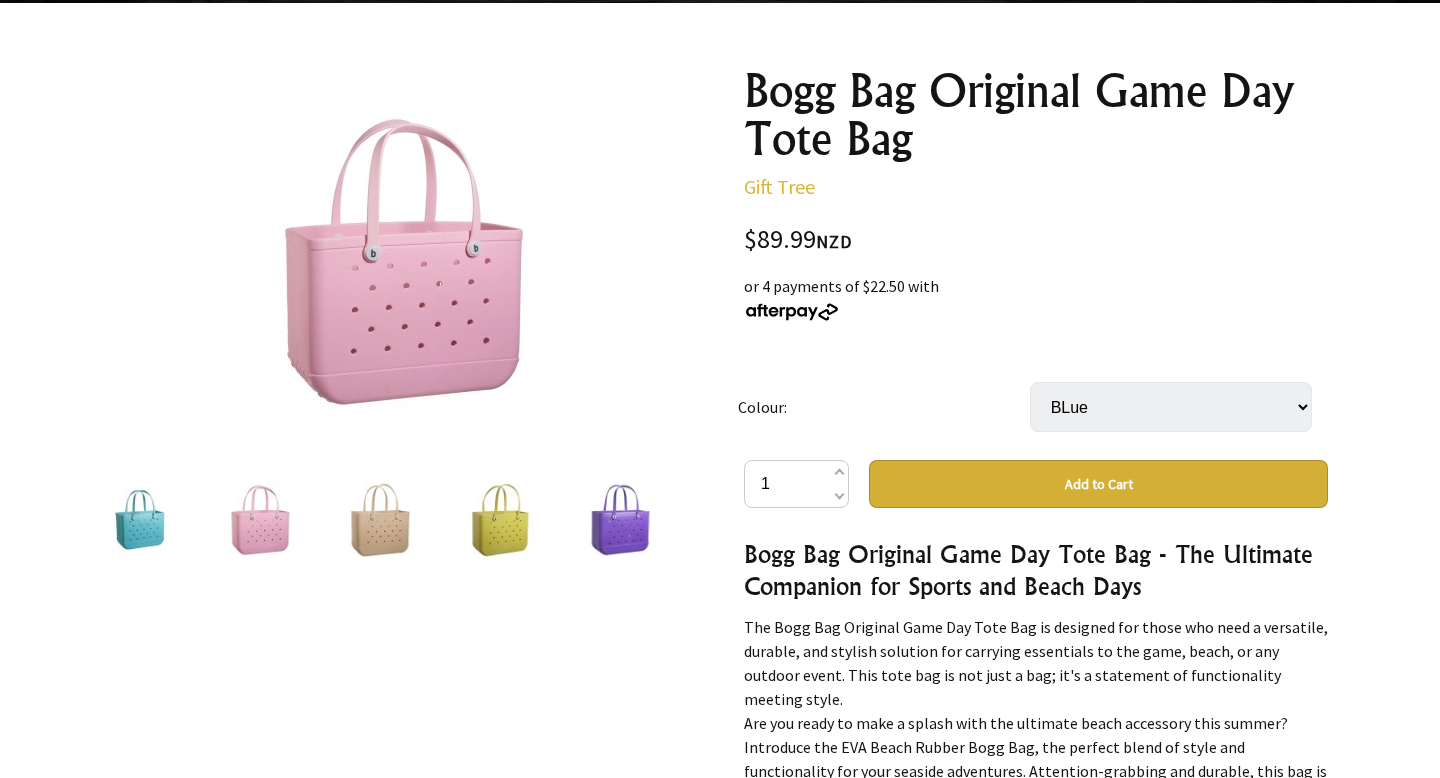 click on "Select…
BLue
Light gray
Rose red
Red
Khaki
Yellow
Pink
Lake green
Brown
Purple
Gray
Black
Light green
Sky blue
Navy blue
Green
Orange" at bounding box center [1171, 407] 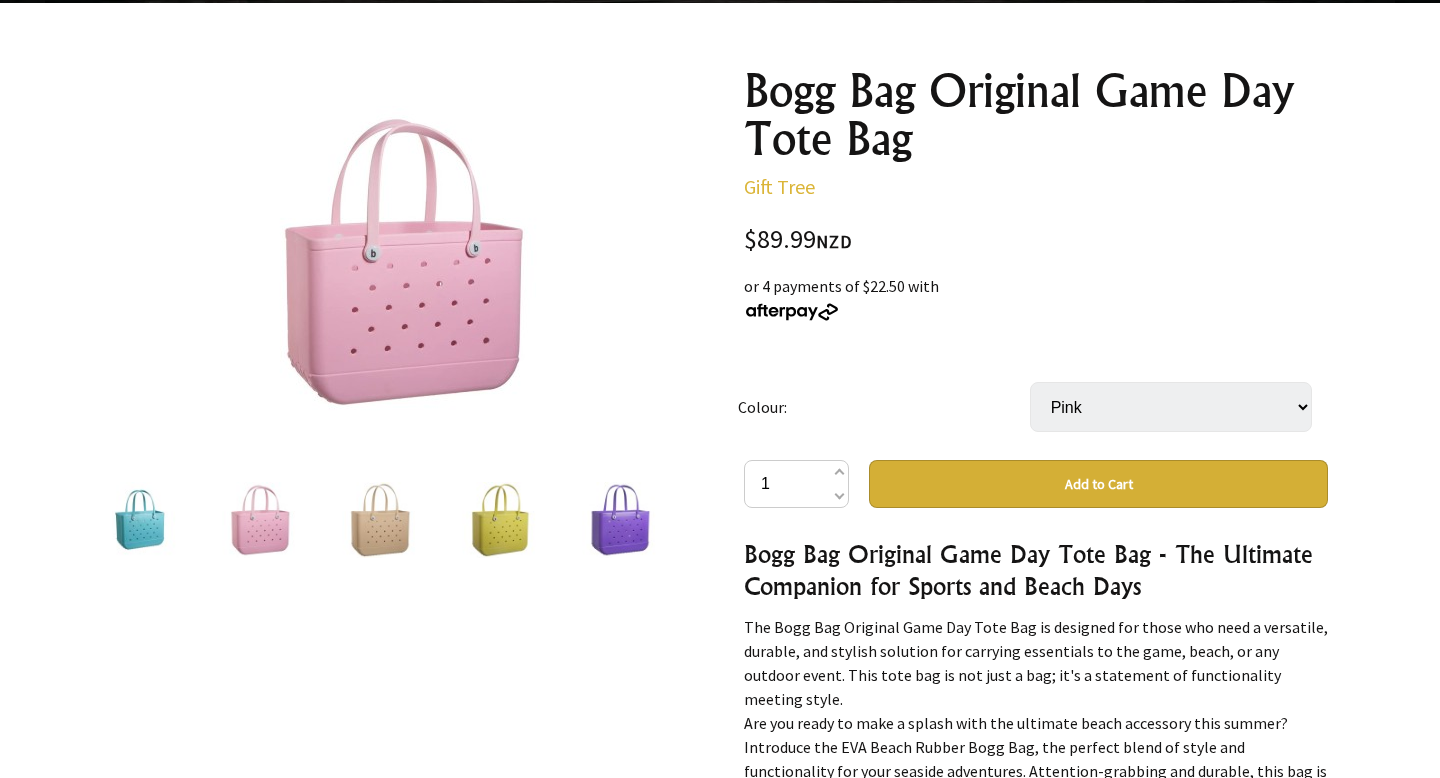 click on "Add to Cart" at bounding box center (1098, 484) 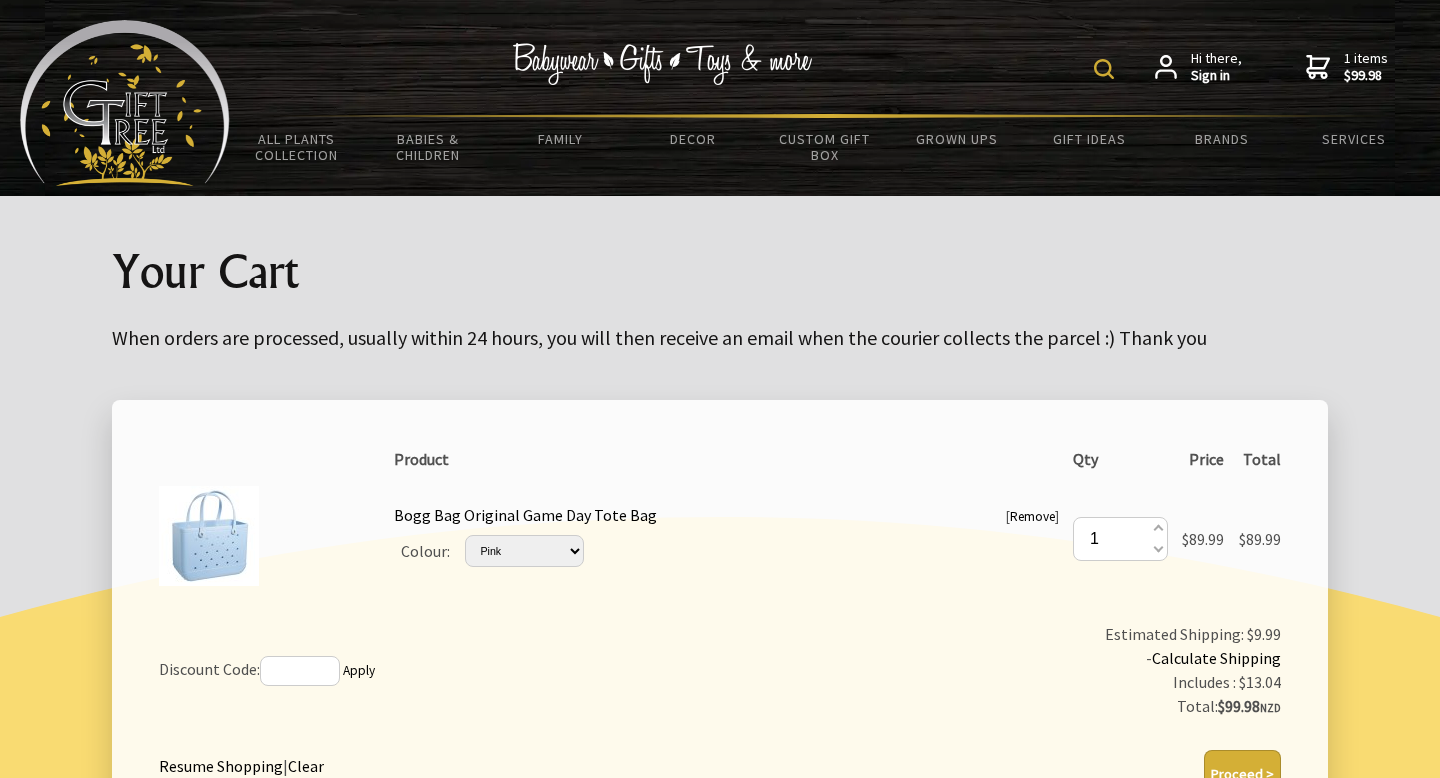 scroll, scrollTop: 0, scrollLeft: 0, axis: both 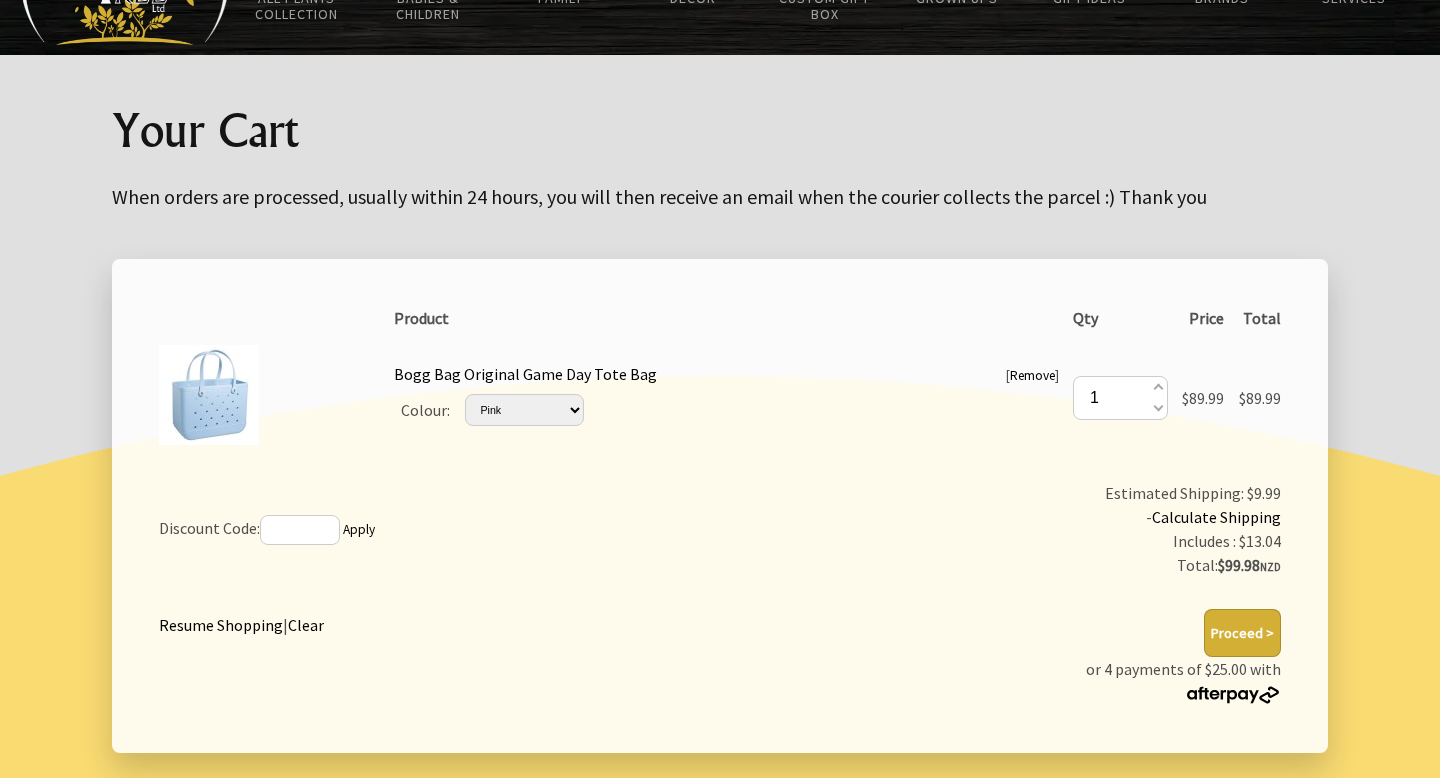 click on "Proceed >" at bounding box center [1242, 633] 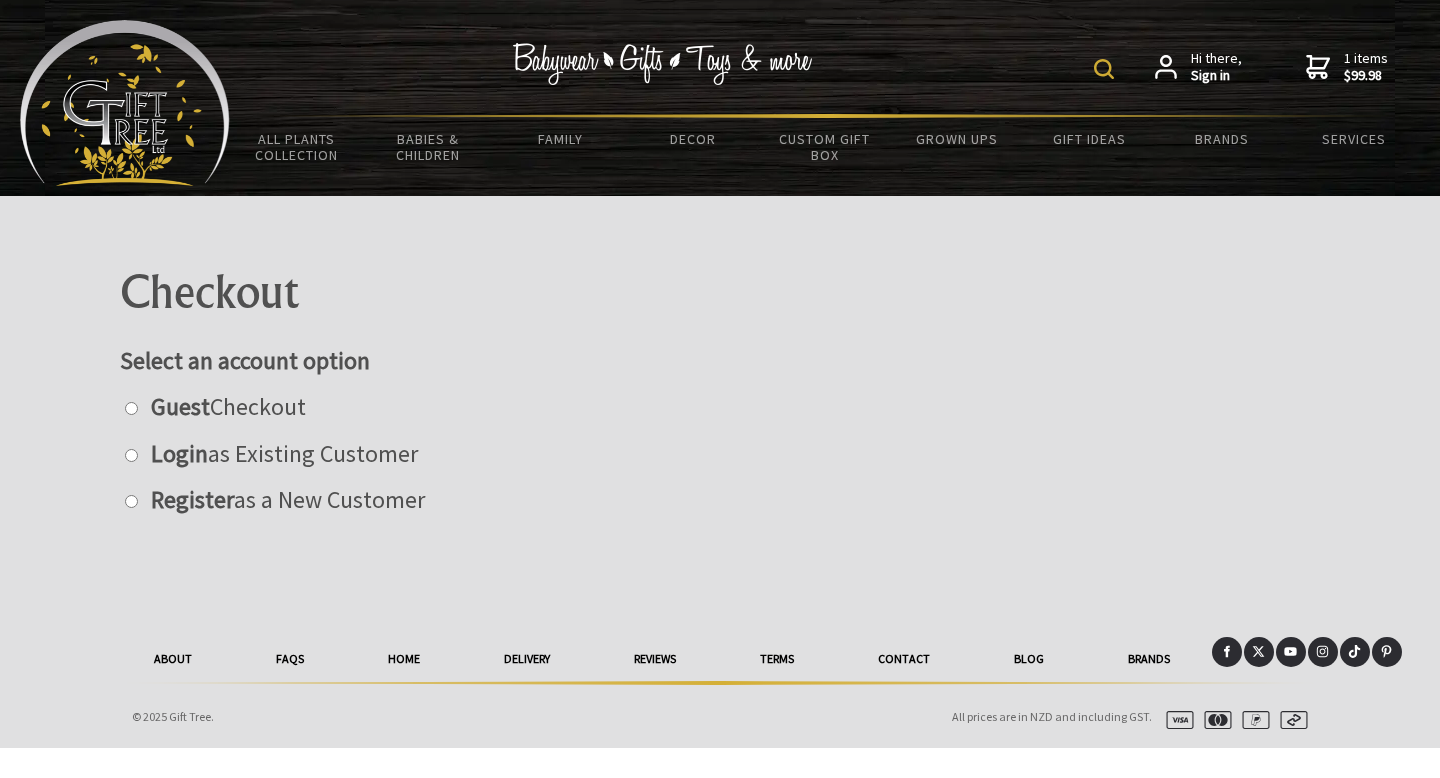 scroll, scrollTop: 0, scrollLeft: 0, axis: both 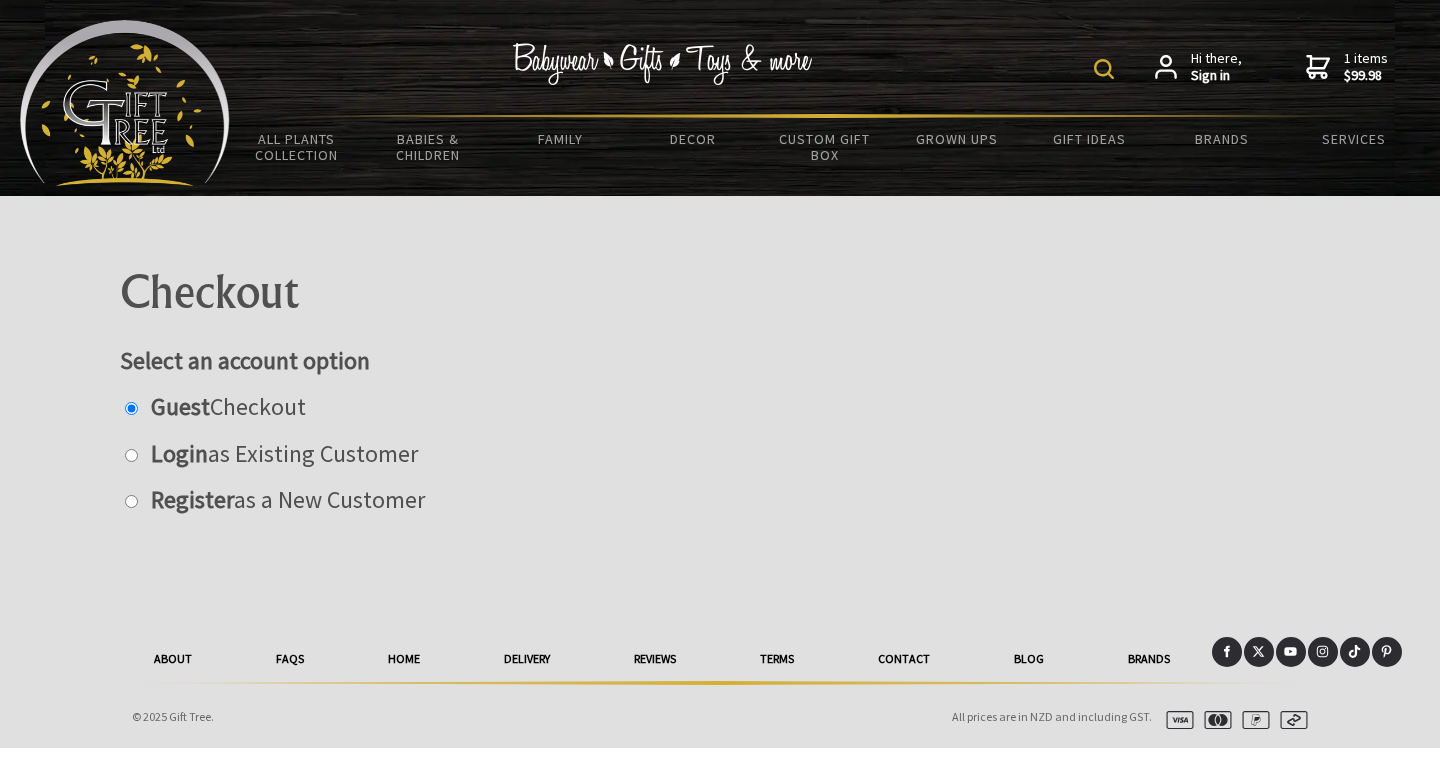 radio on "true" 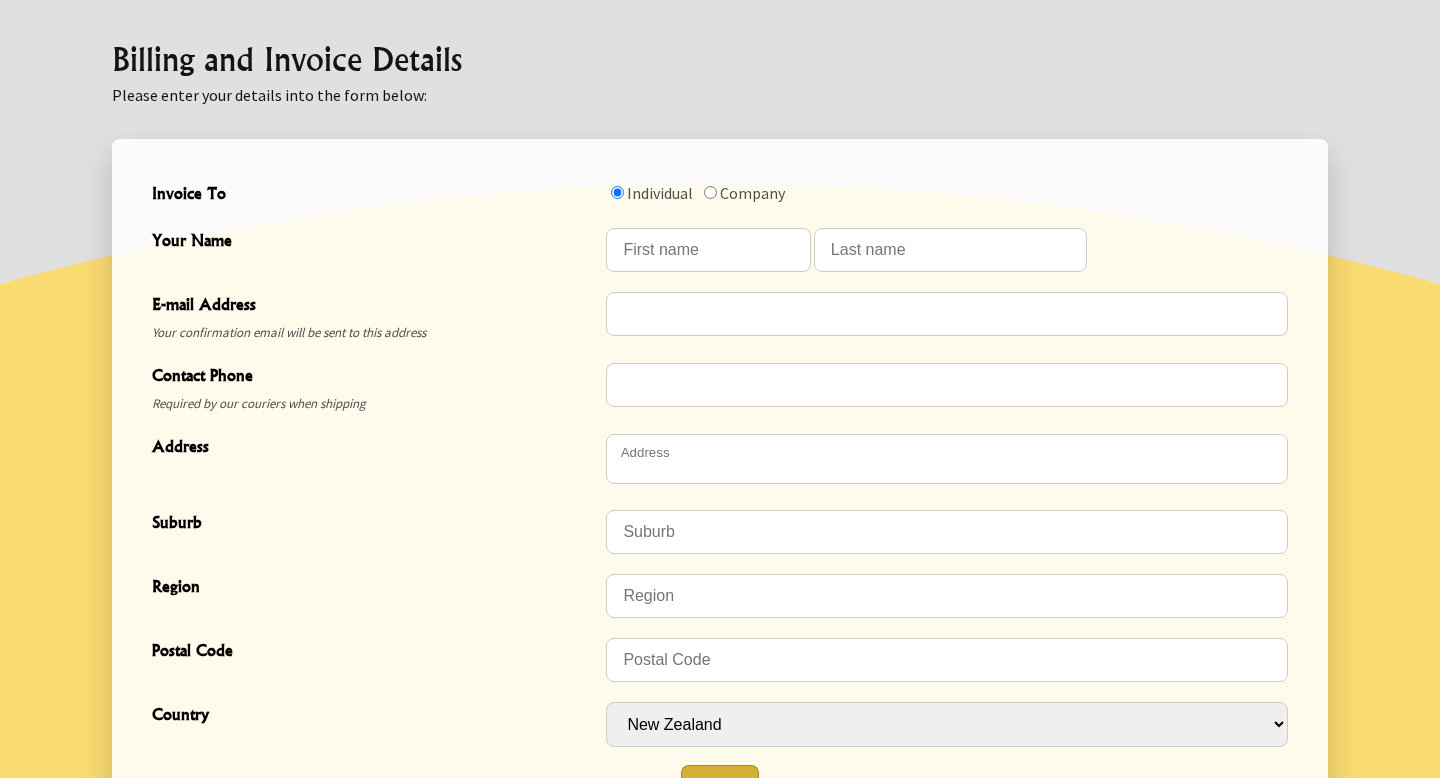 scroll, scrollTop: 616, scrollLeft: 0, axis: vertical 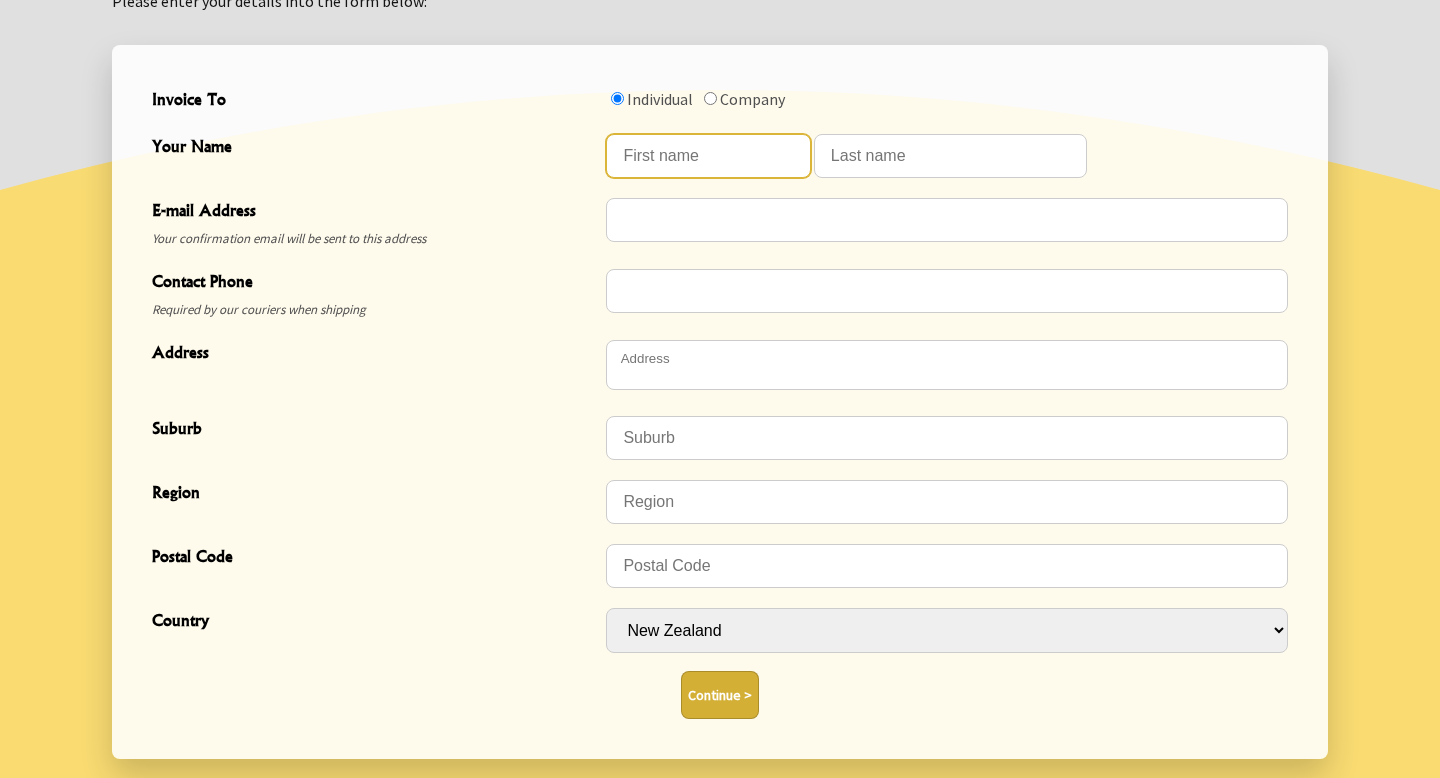 click at bounding box center (708, 156) 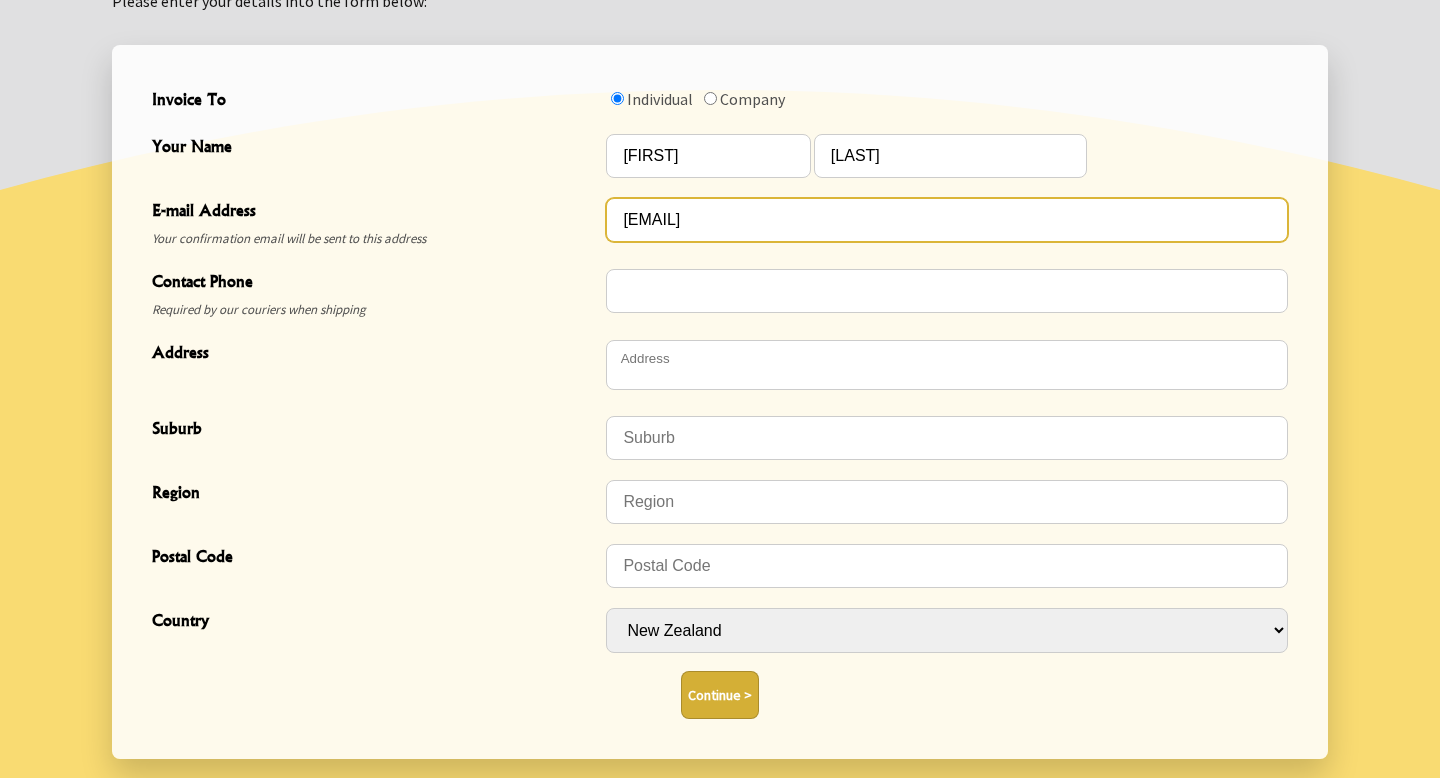 type on "[DATE]" 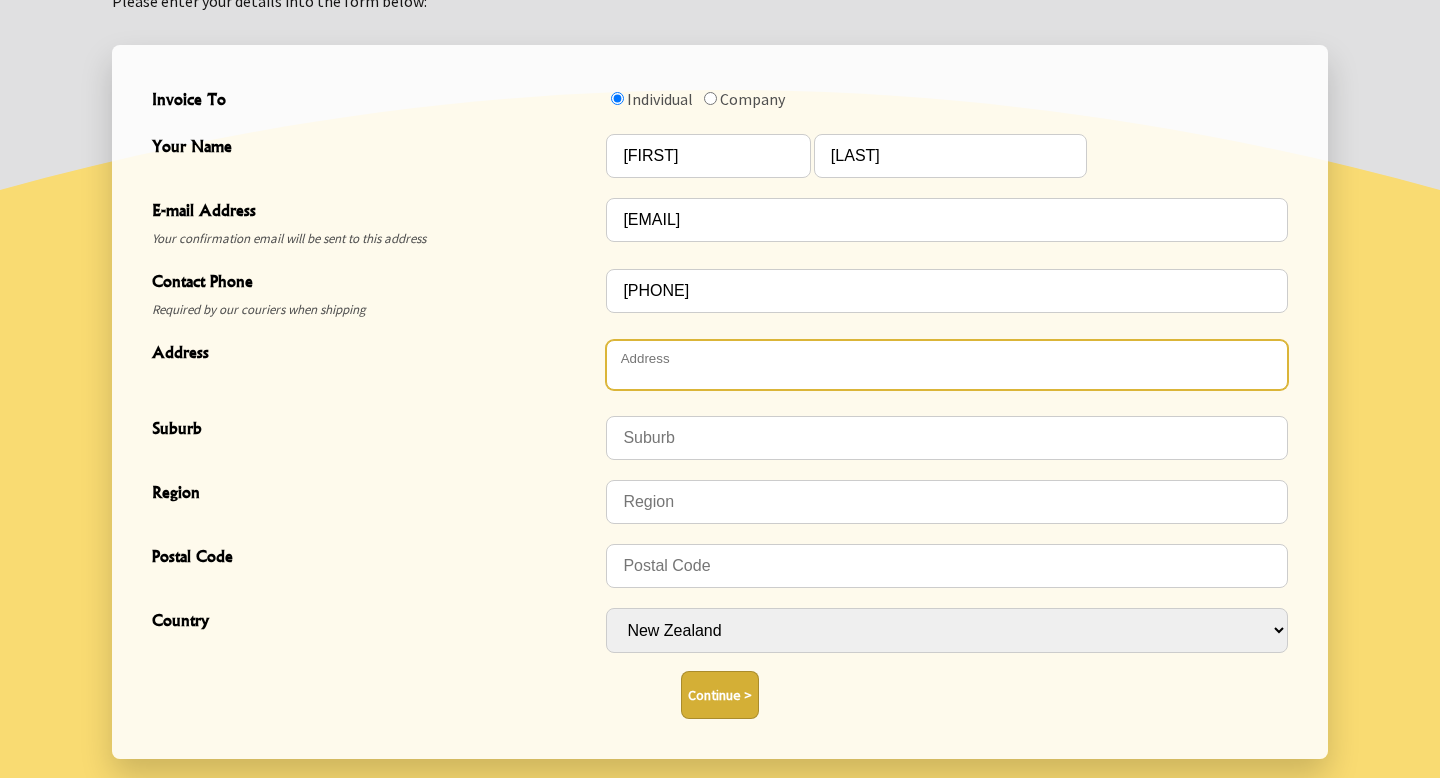 click at bounding box center [947, 365] 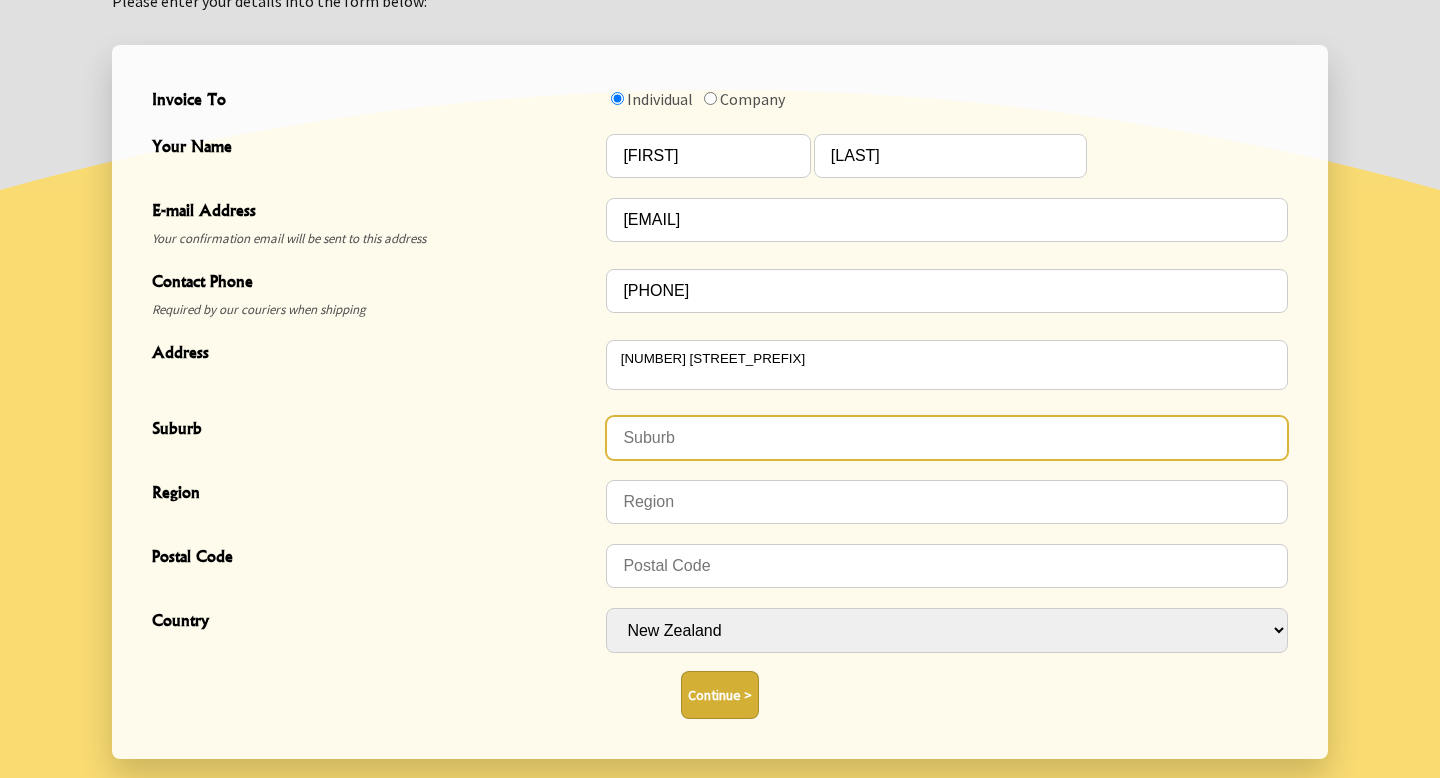 type on "[NUMBER] [STREET]" 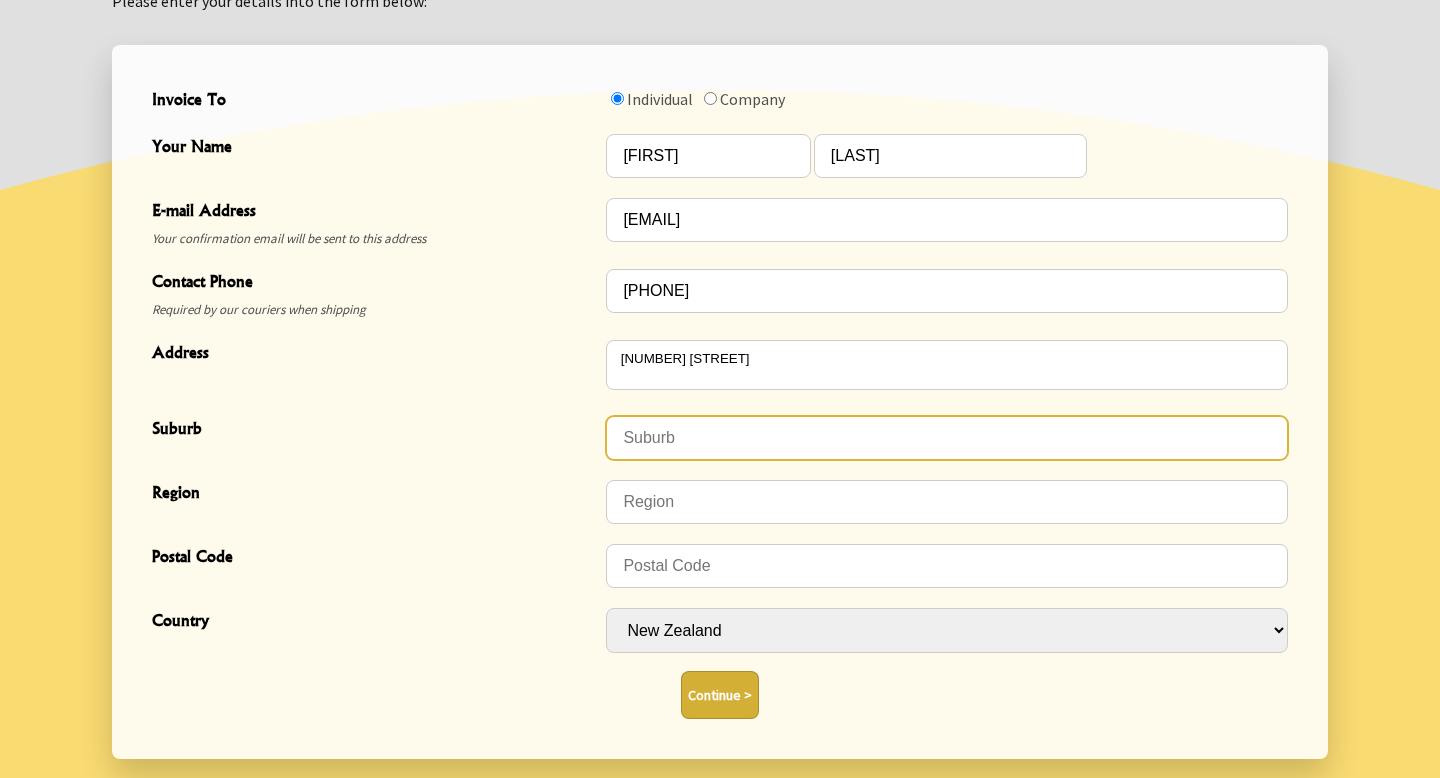 type on "Te Atatū Peninsula" 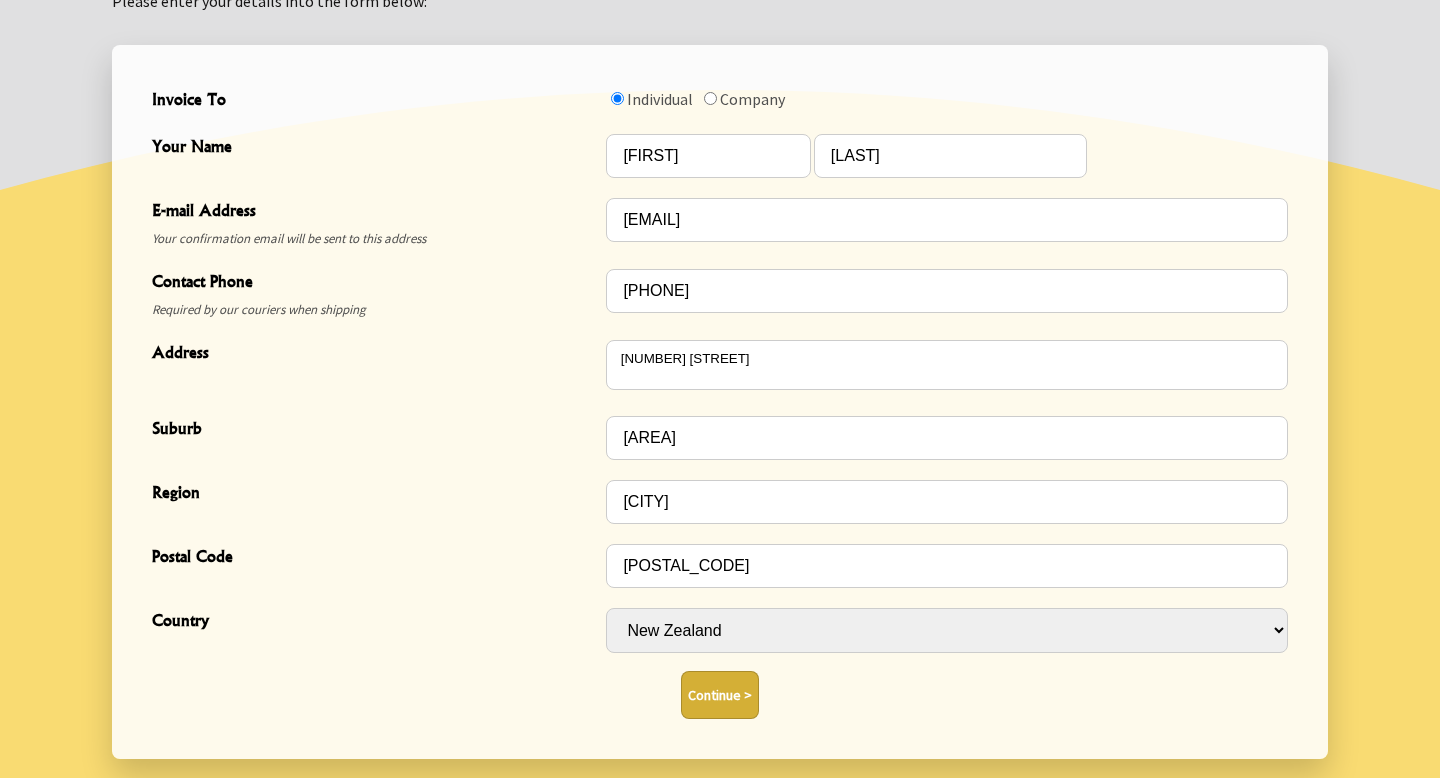 click on "Continue >" at bounding box center [720, 695] 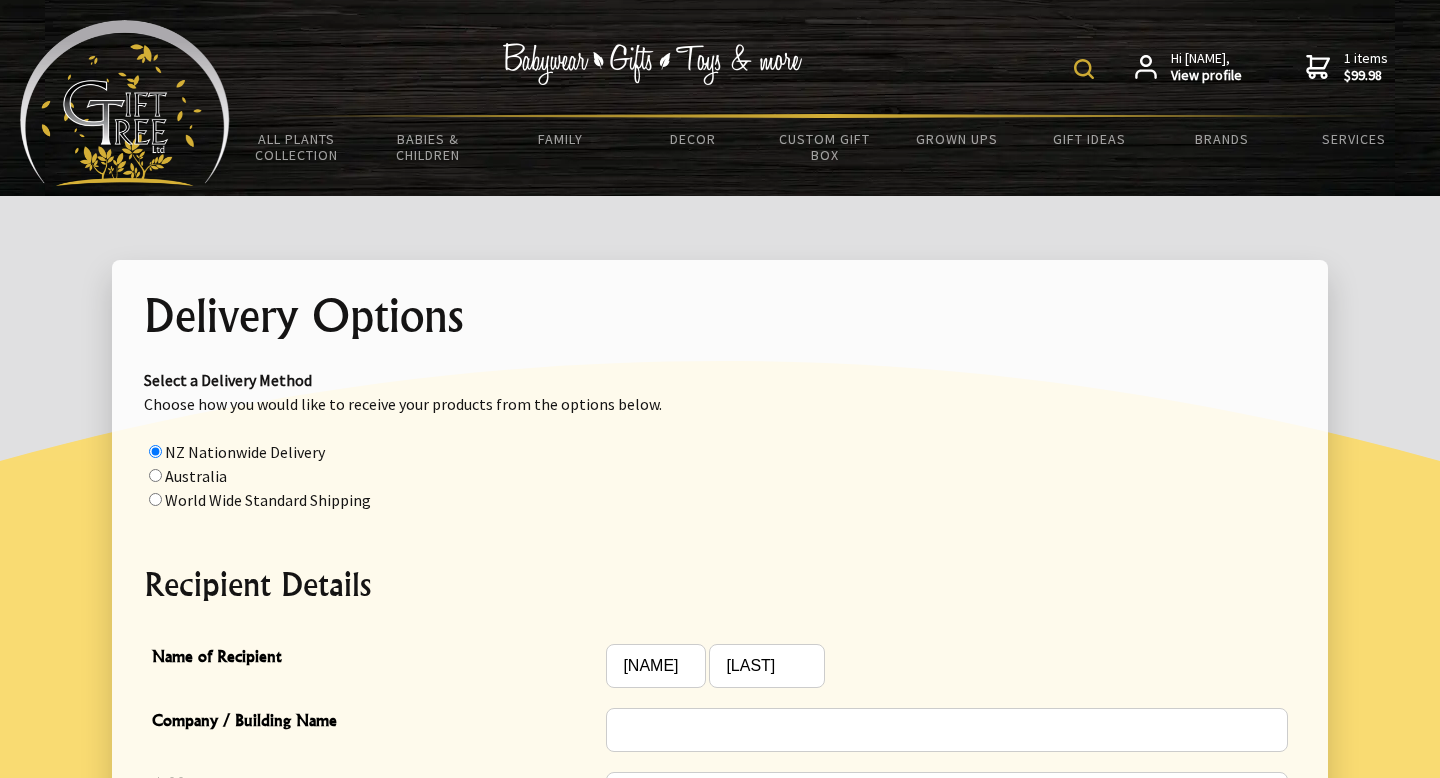 scroll, scrollTop: 252, scrollLeft: 0, axis: vertical 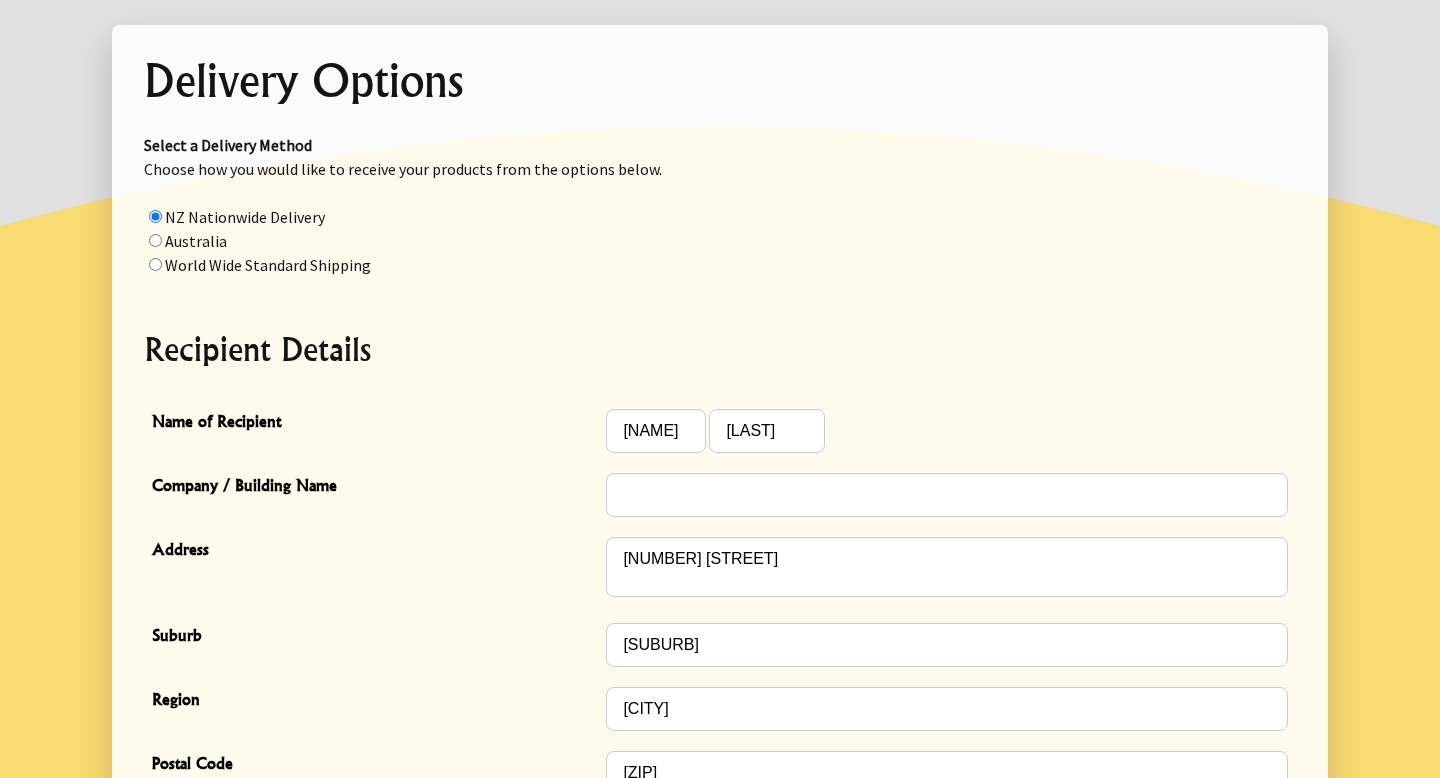 click on "World Wide Standard Shipping" at bounding box center [268, 265] 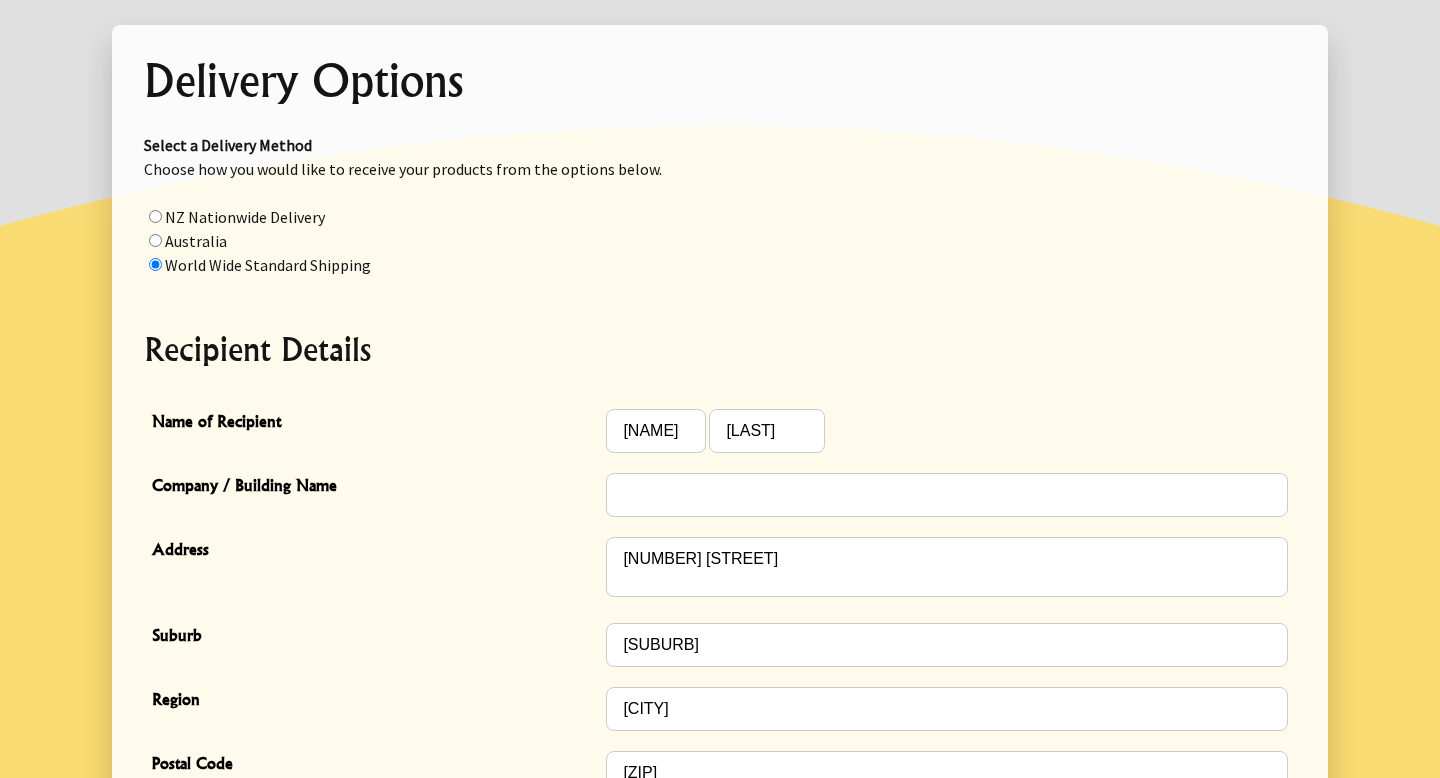 radio on "true" 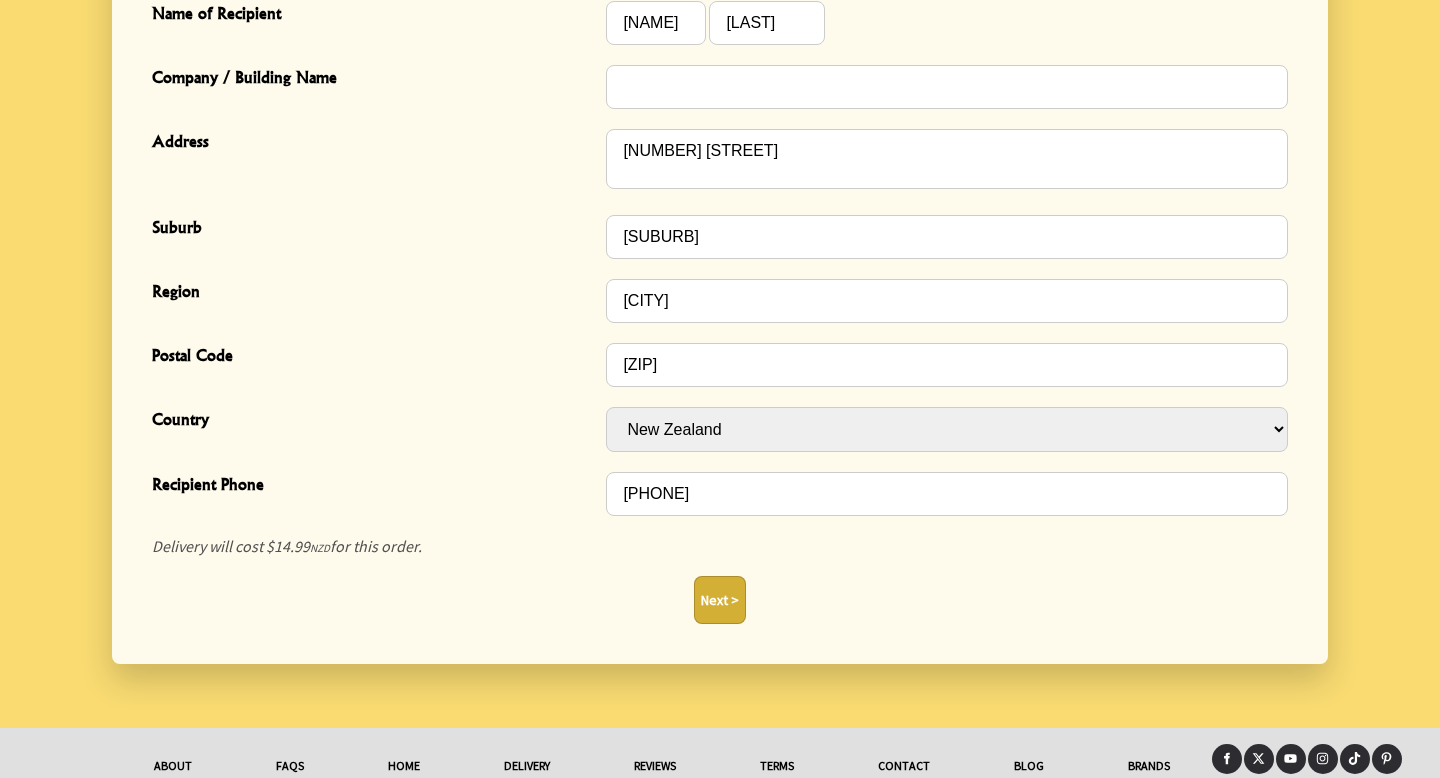 scroll, scrollTop: 720, scrollLeft: 0, axis: vertical 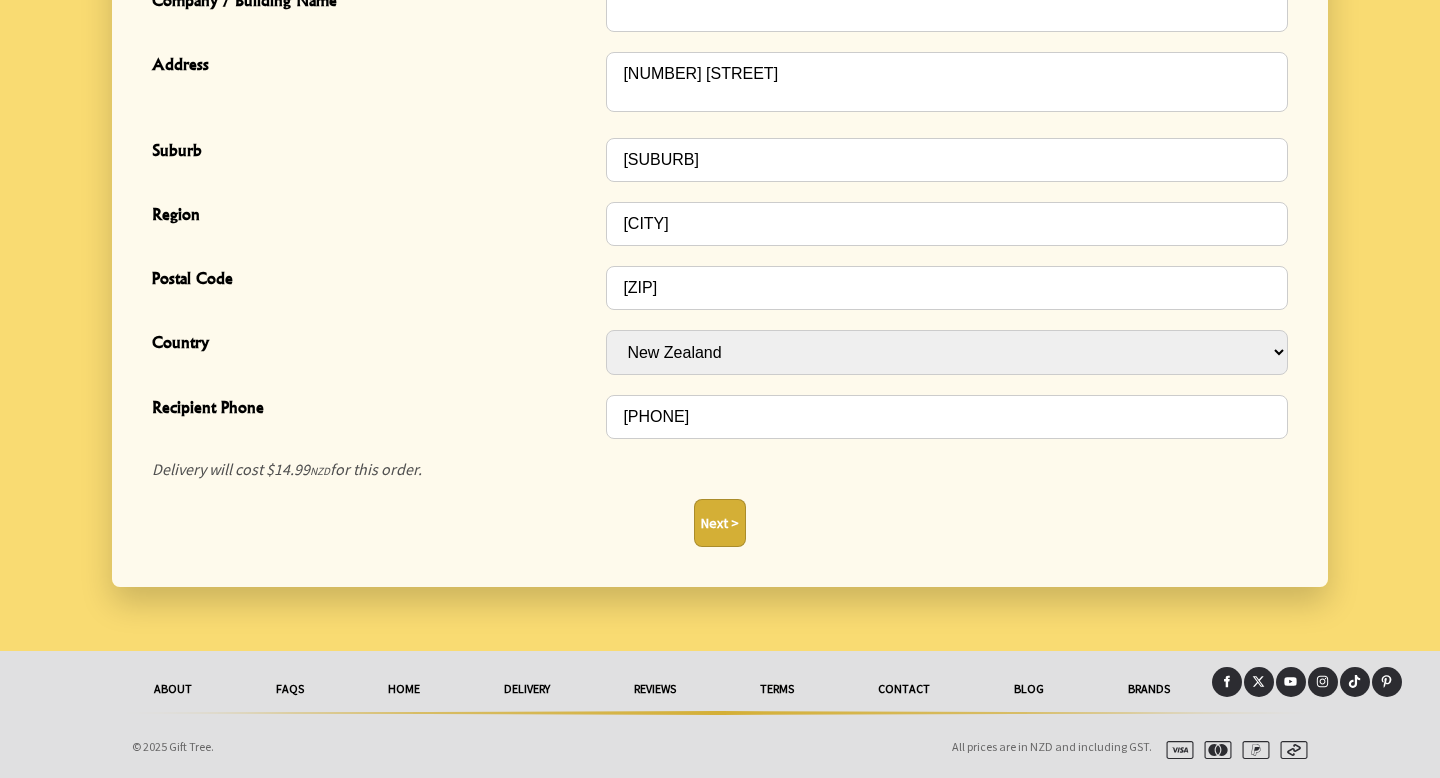 click on "Next >" at bounding box center (720, 523) 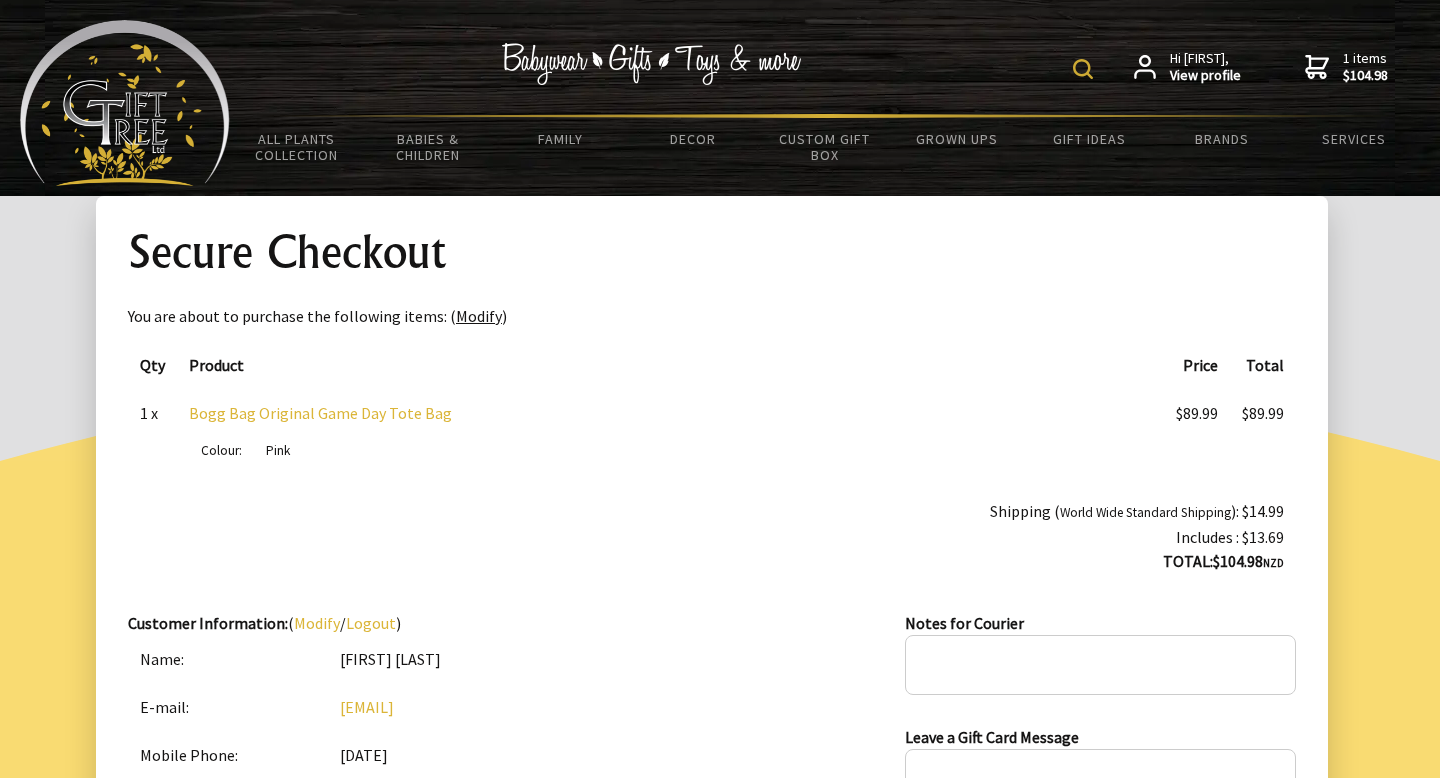 scroll, scrollTop: 140, scrollLeft: 0, axis: vertical 